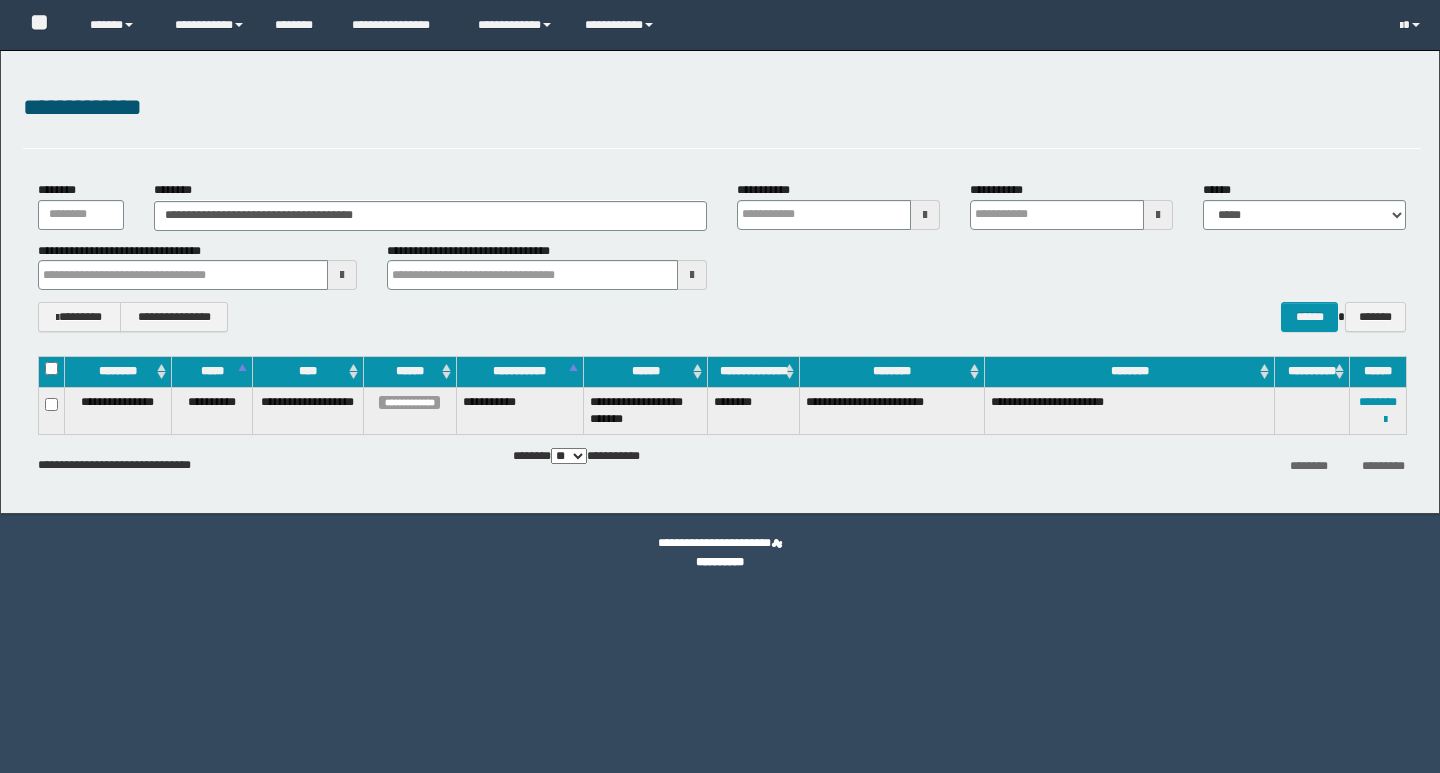 scroll, scrollTop: 0, scrollLeft: 0, axis: both 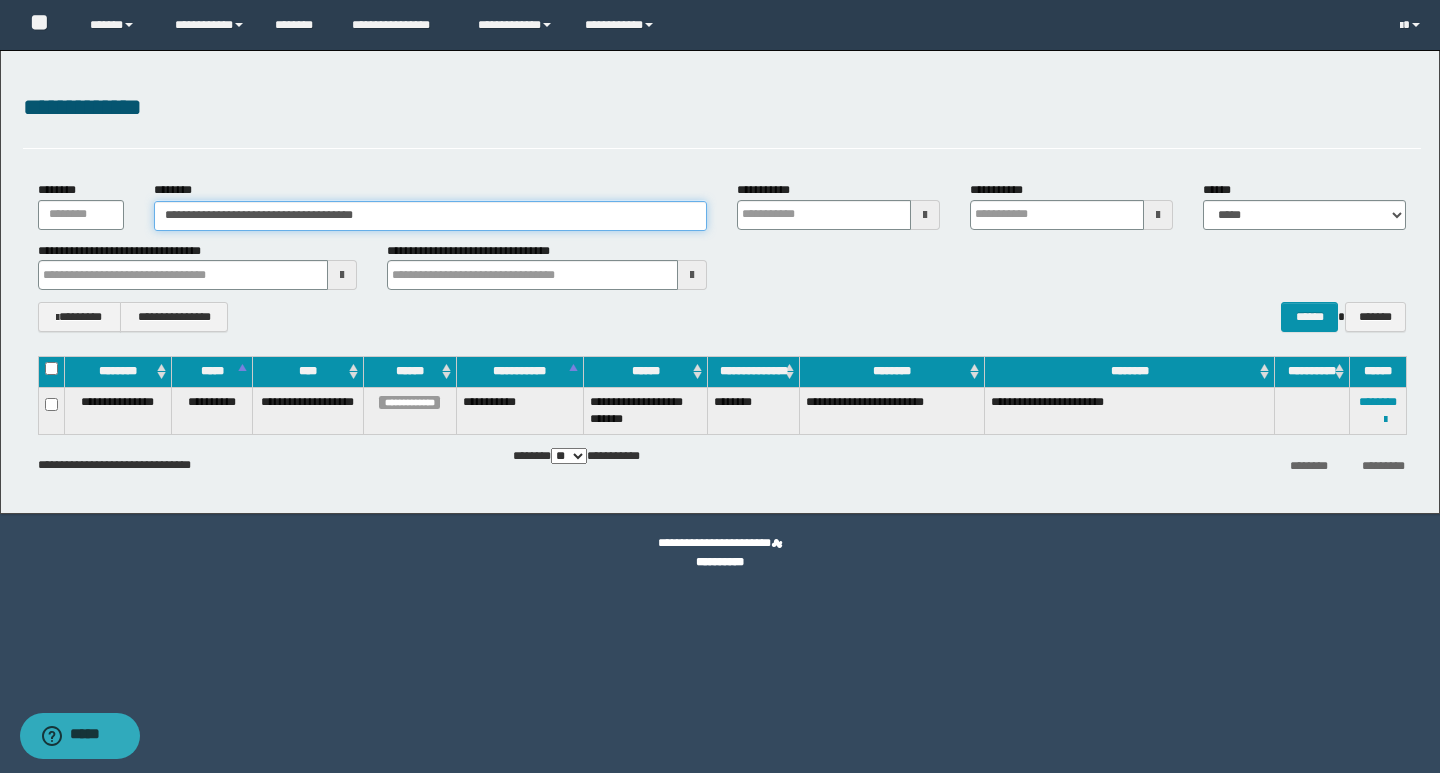 click on "**********" at bounding box center [430, 216] 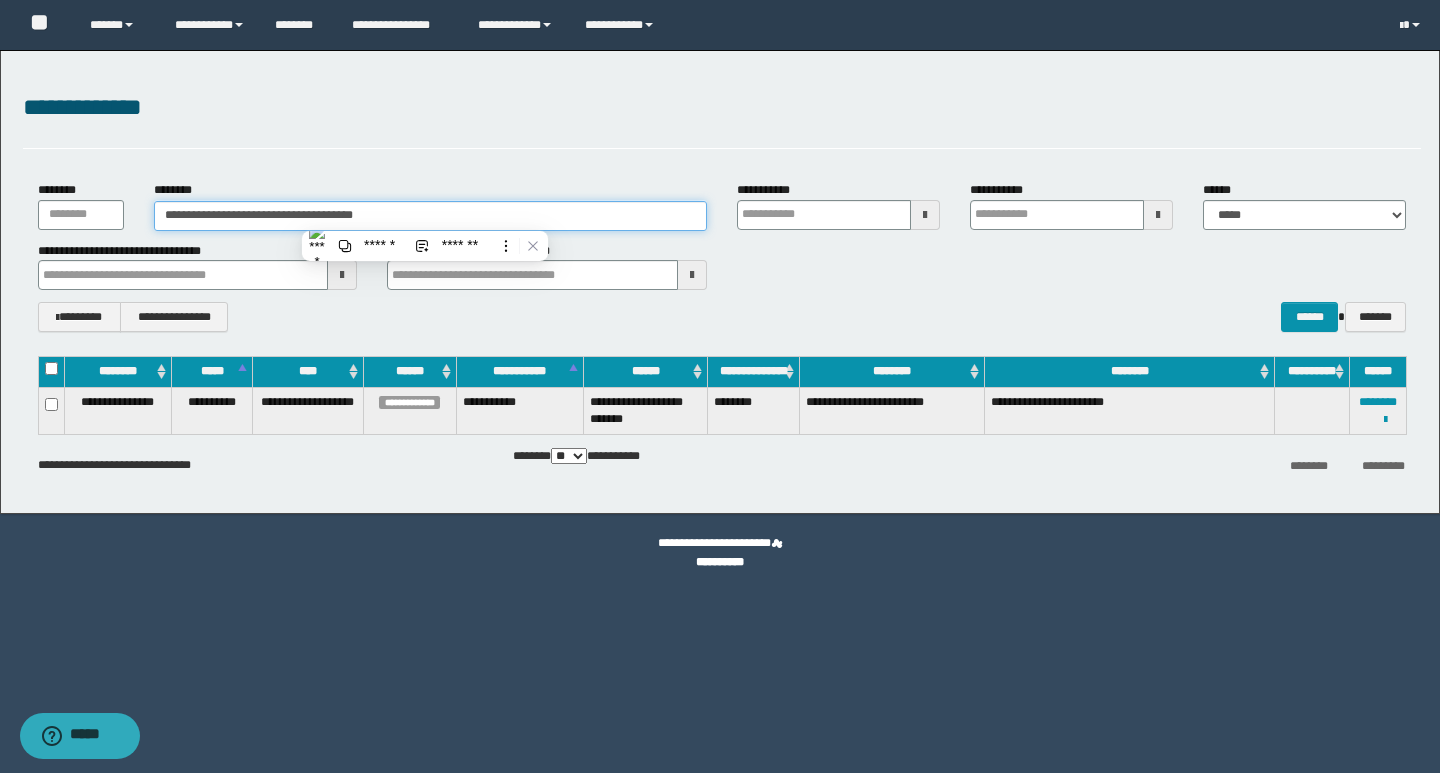 click on "**********" at bounding box center (430, 216) 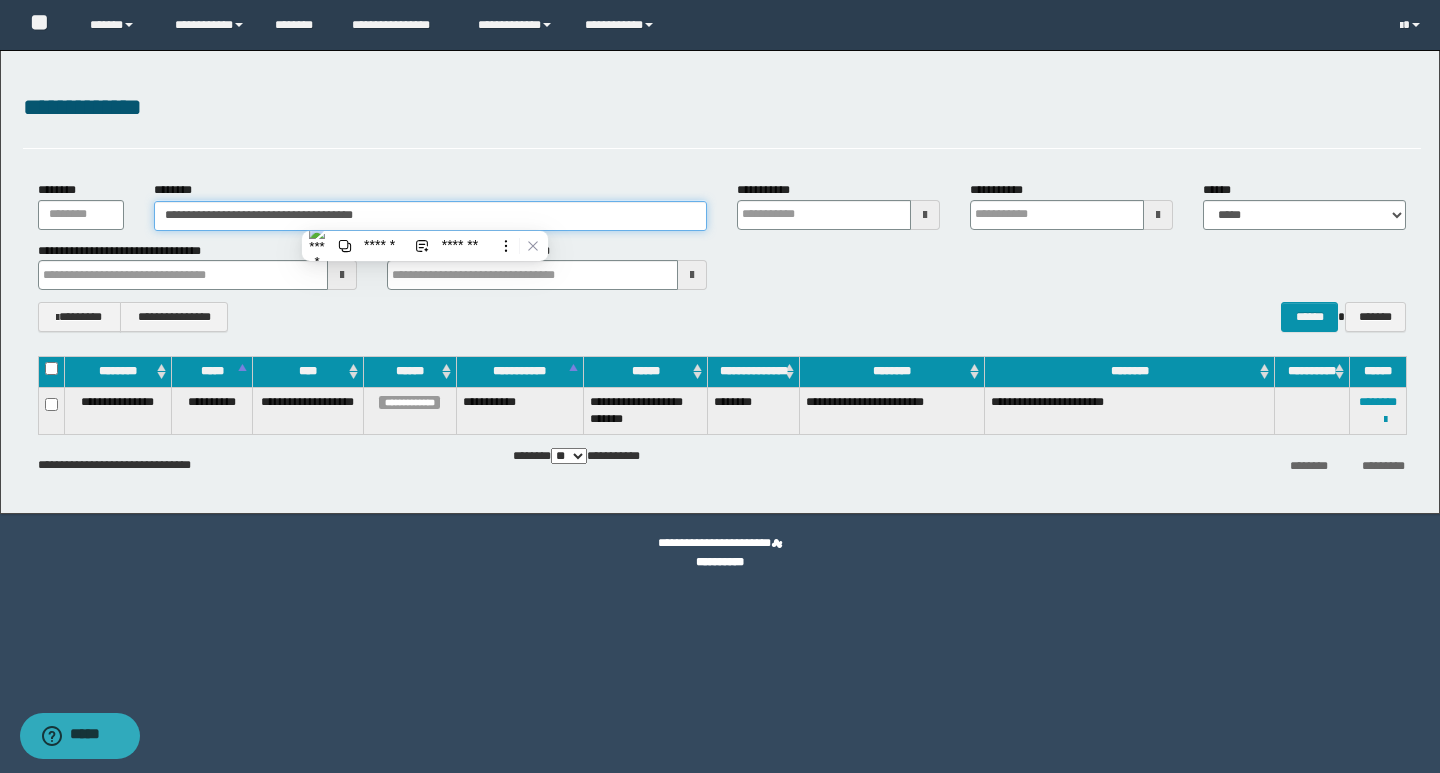 paste 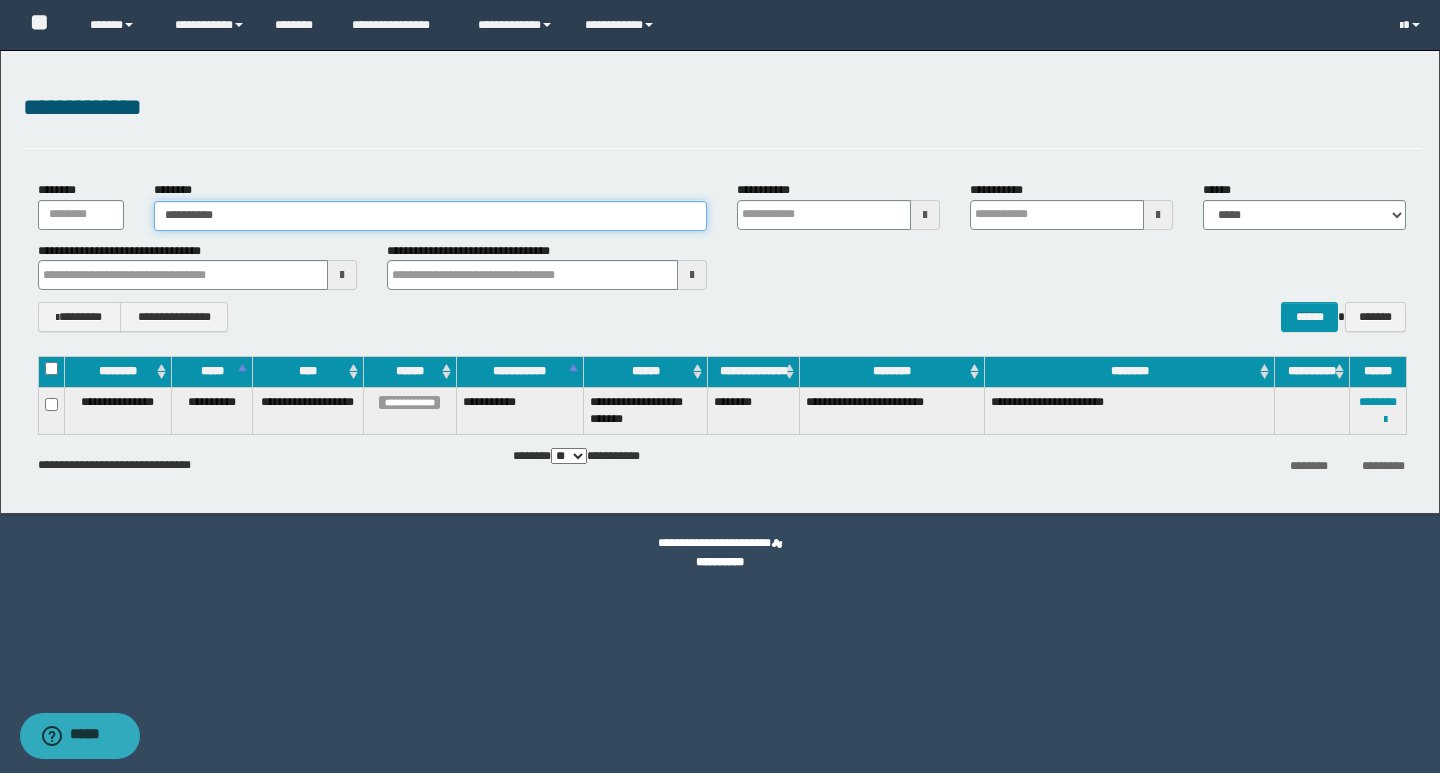 type on "**********" 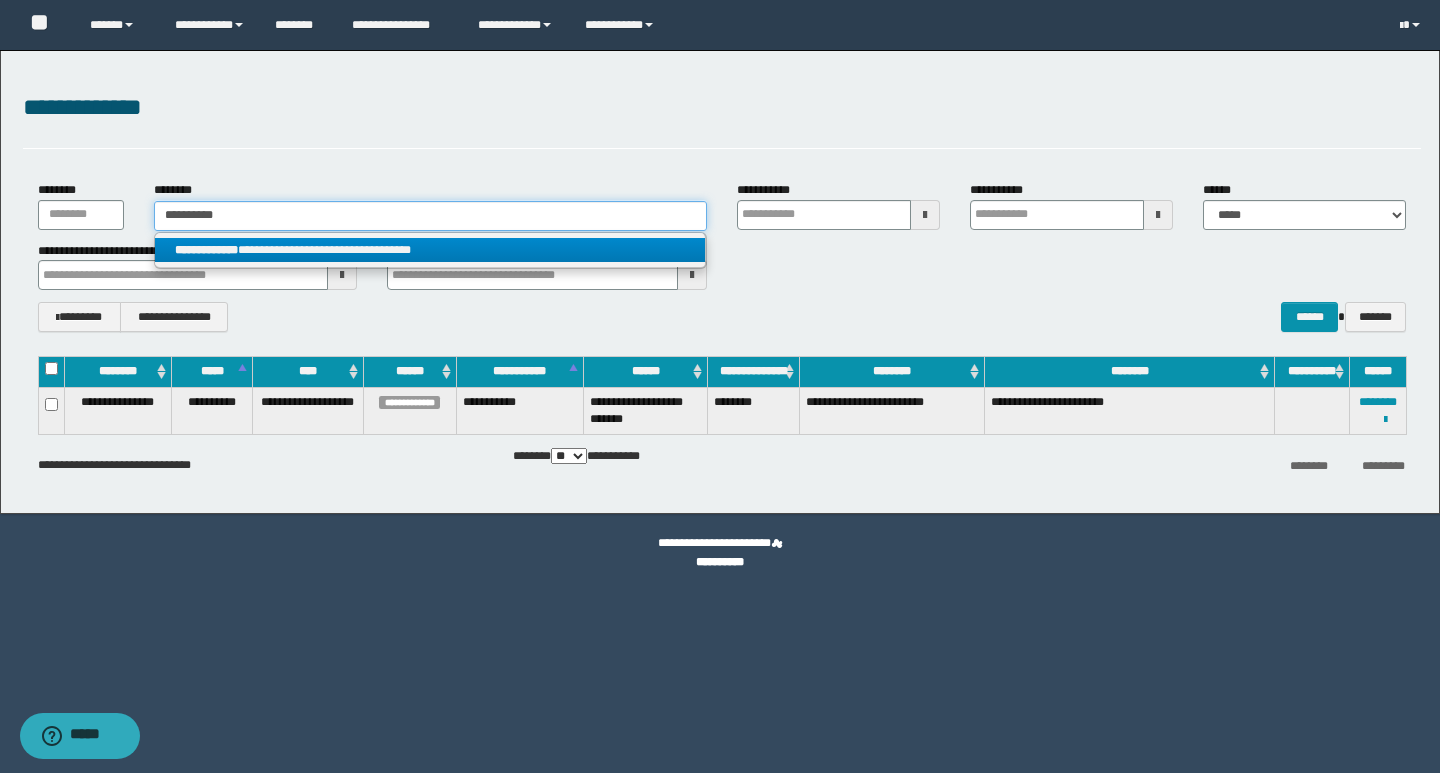 type on "**********" 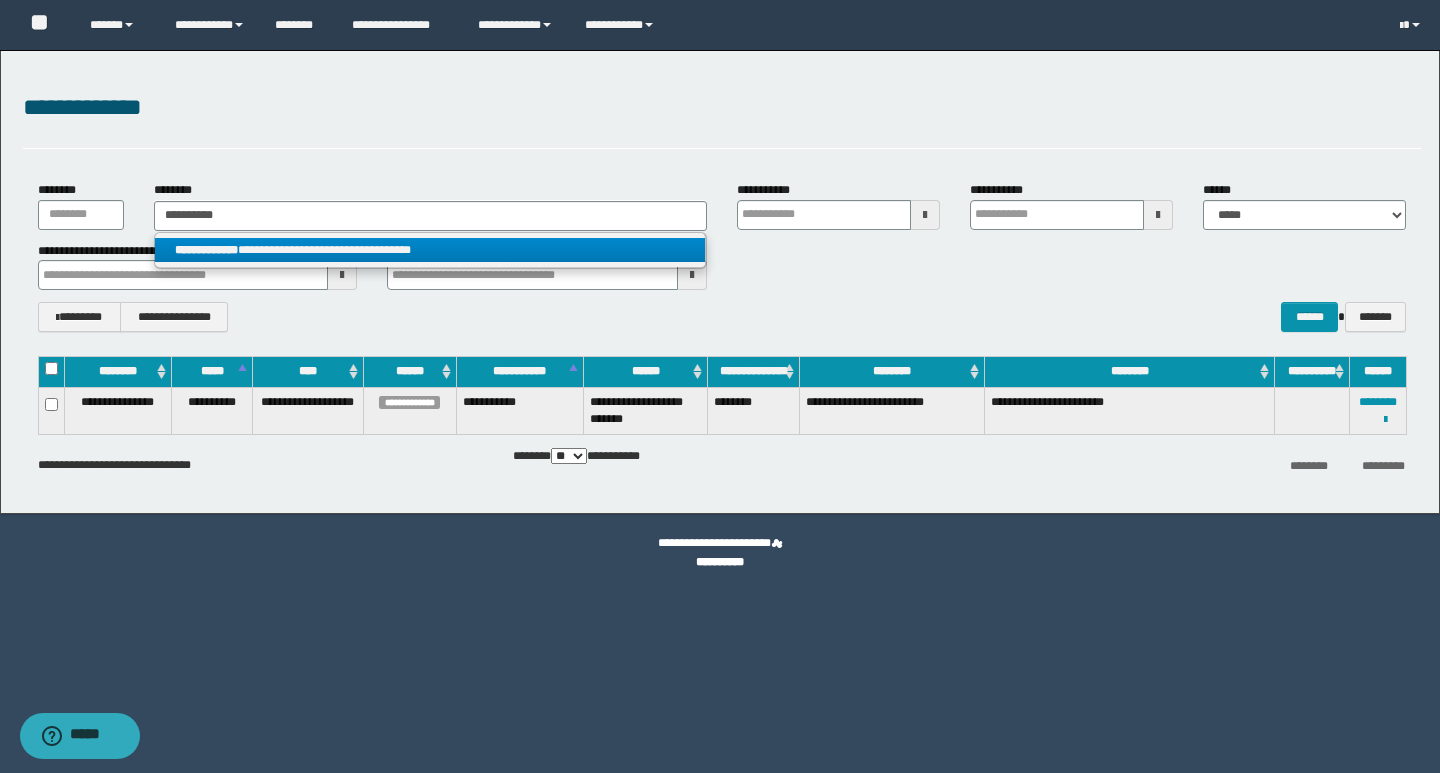 click on "**********" at bounding box center (430, 250) 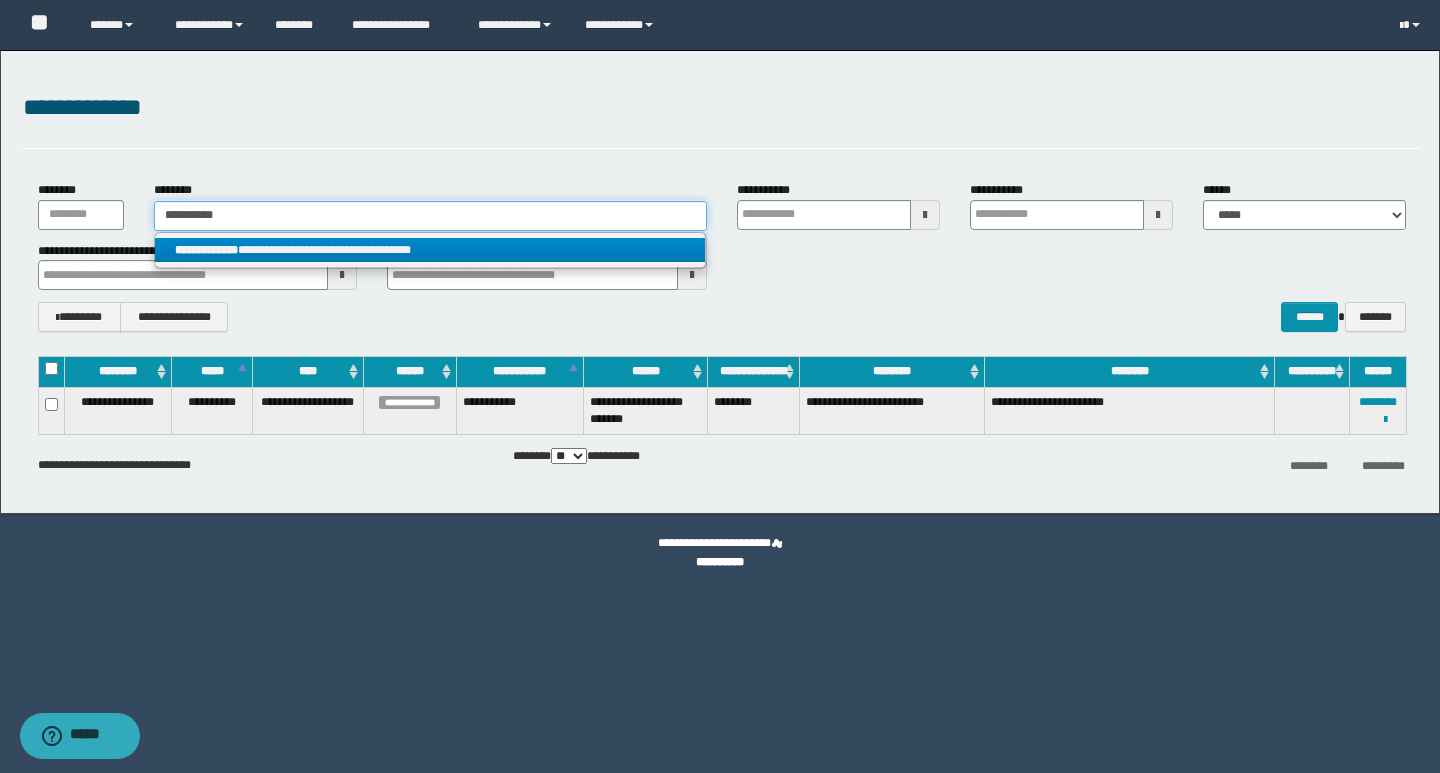type 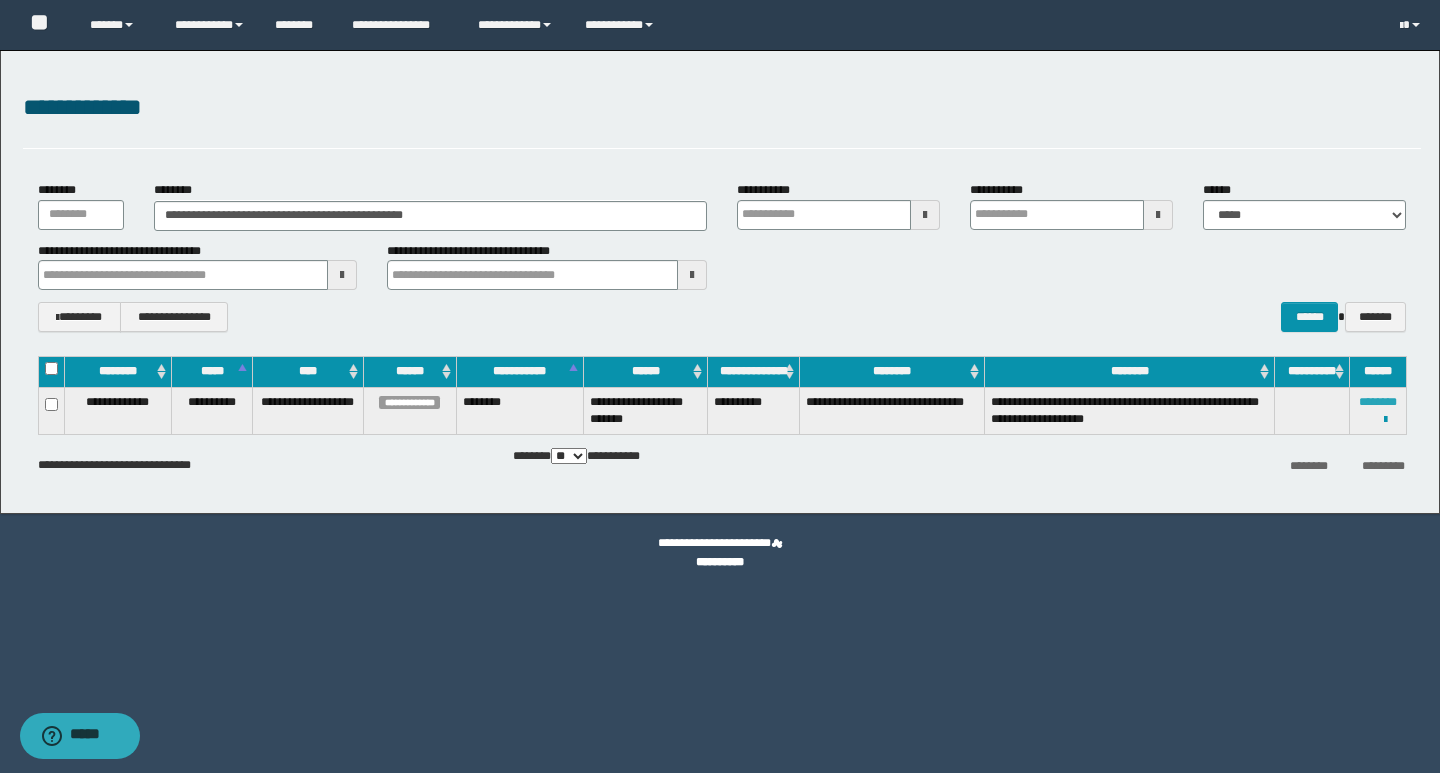 click on "********" at bounding box center (1378, 402) 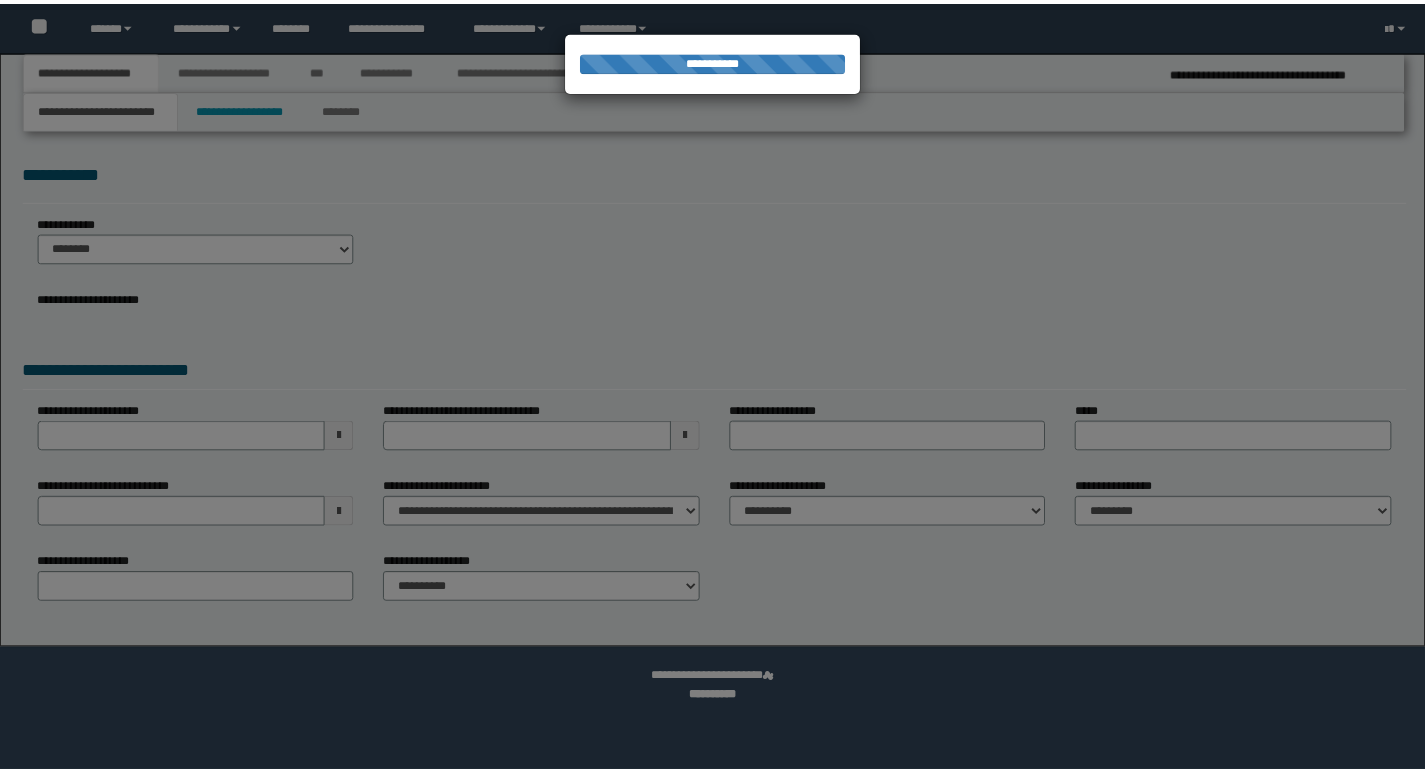 scroll, scrollTop: 0, scrollLeft: 0, axis: both 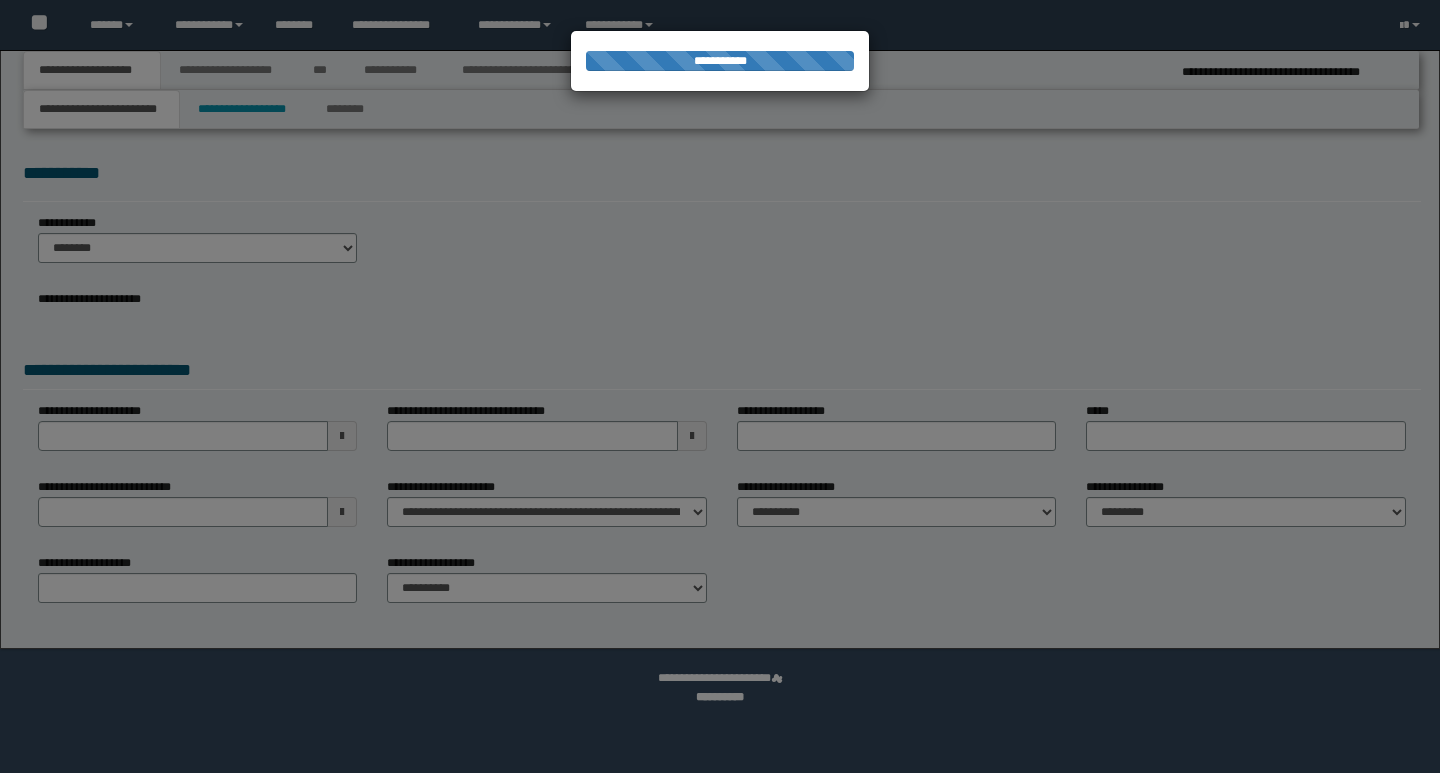 select on "*" 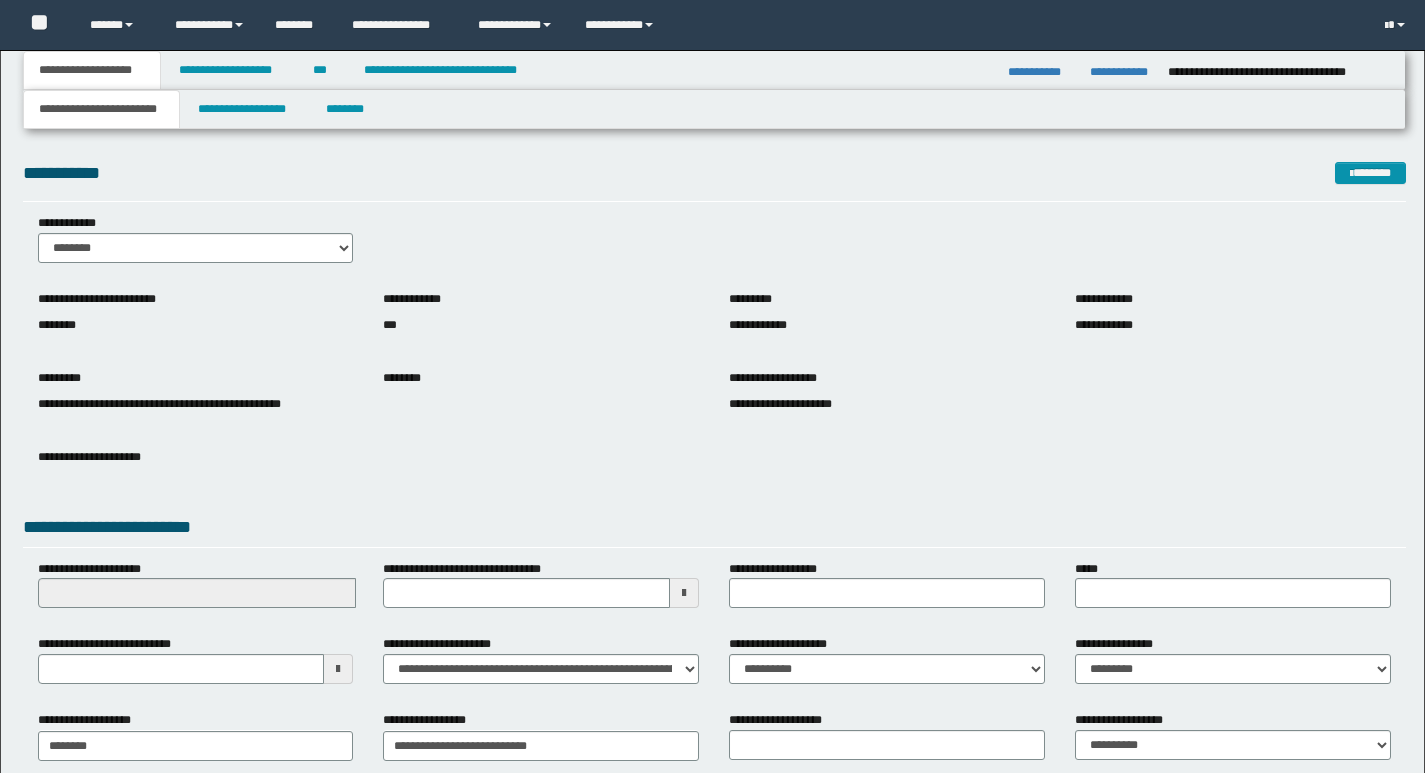 scroll, scrollTop: 0, scrollLeft: 0, axis: both 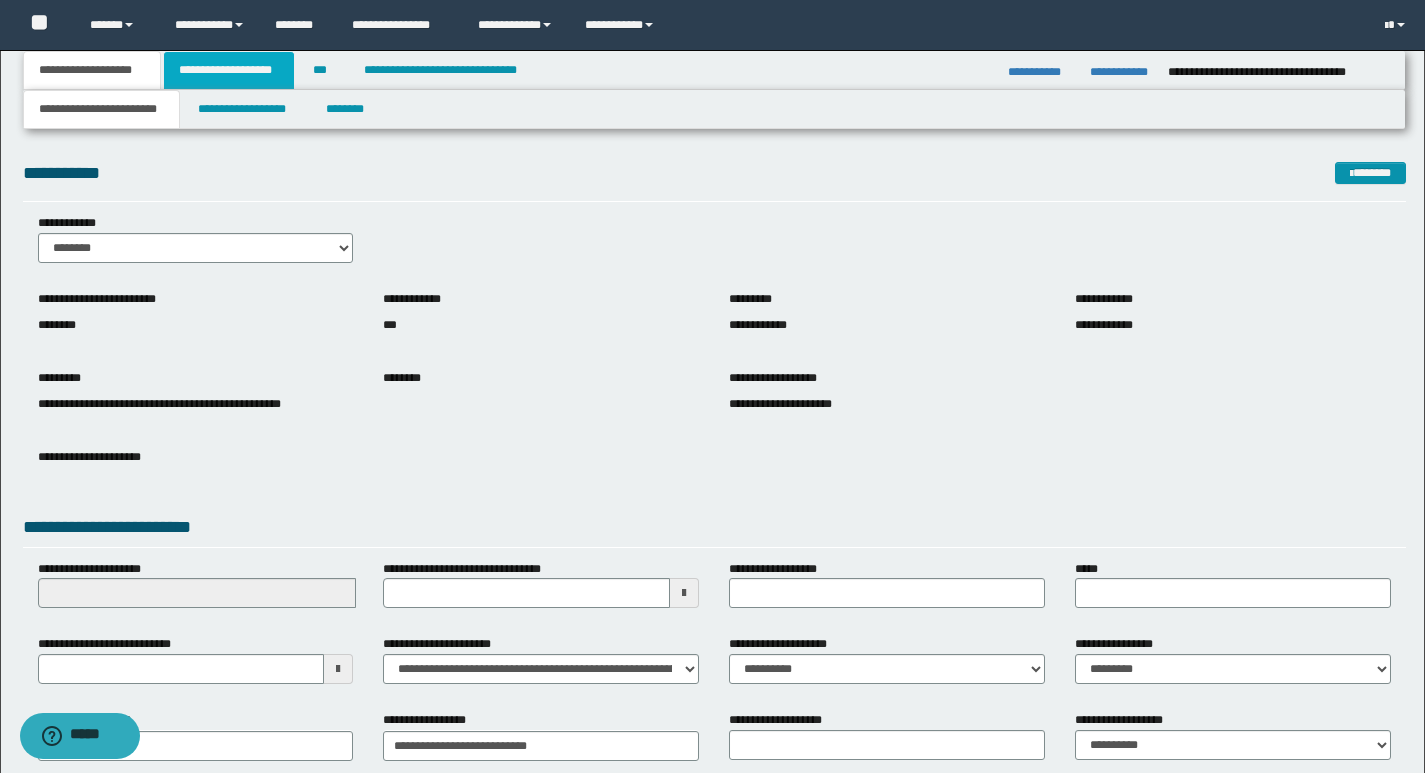 click on "**********" at bounding box center (229, 70) 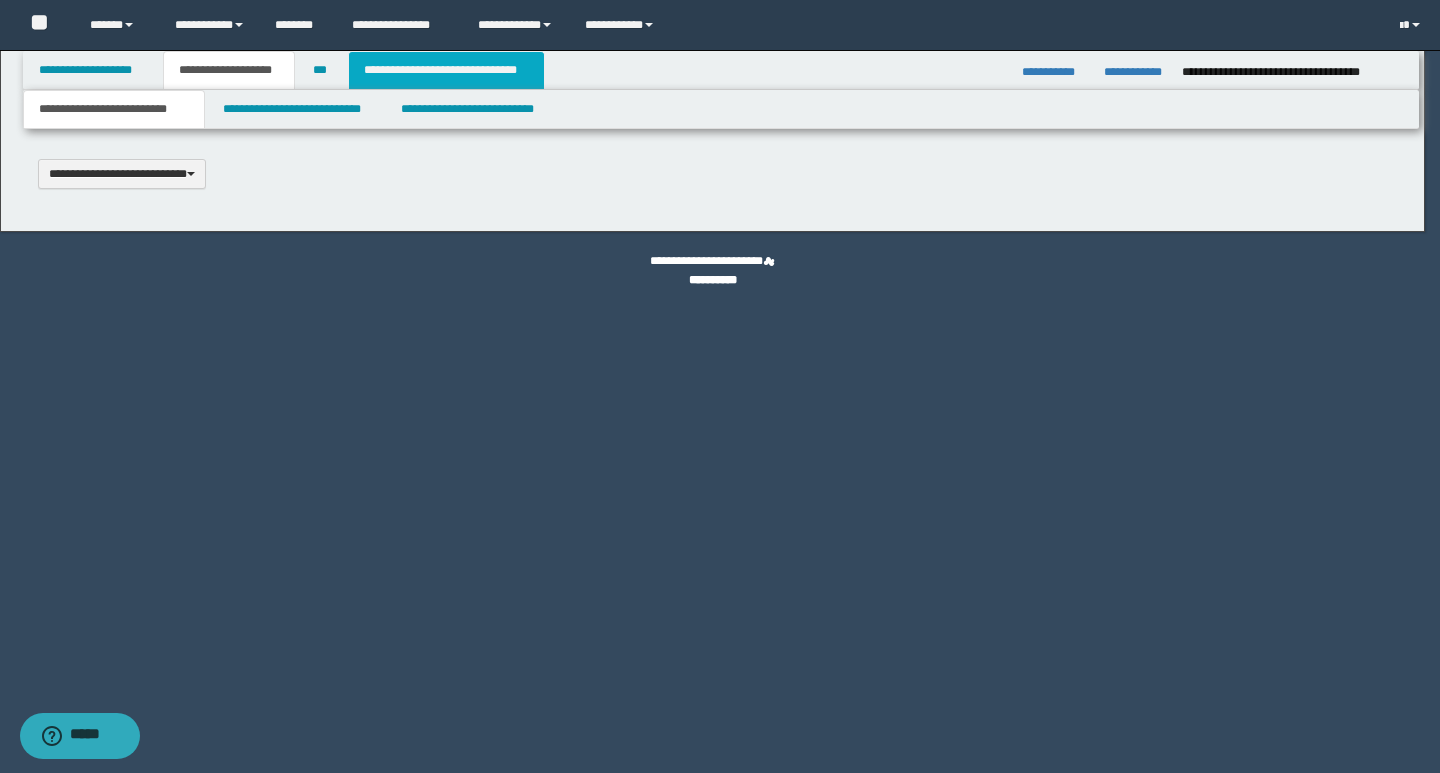 type 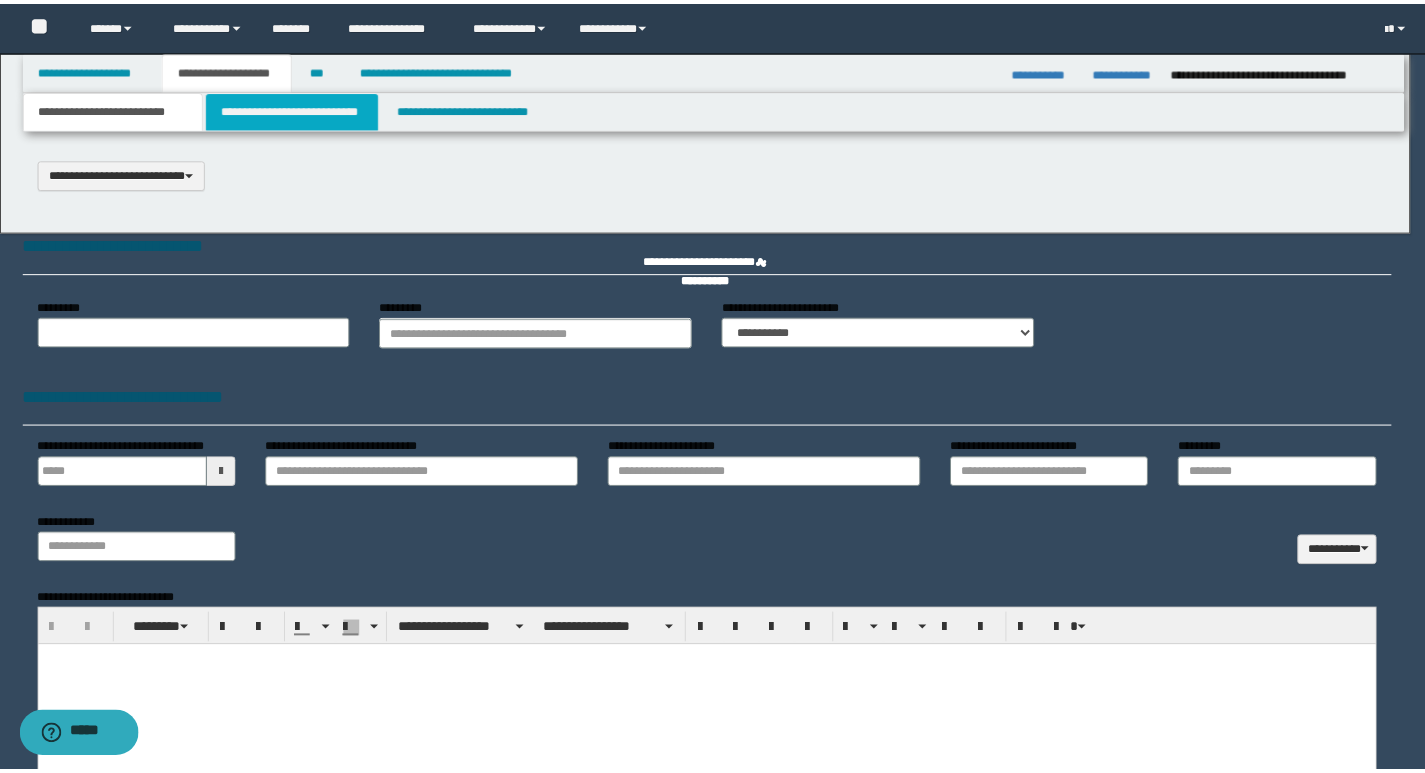 scroll, scrollTop: 0, scrollLeft: 0, axis: both 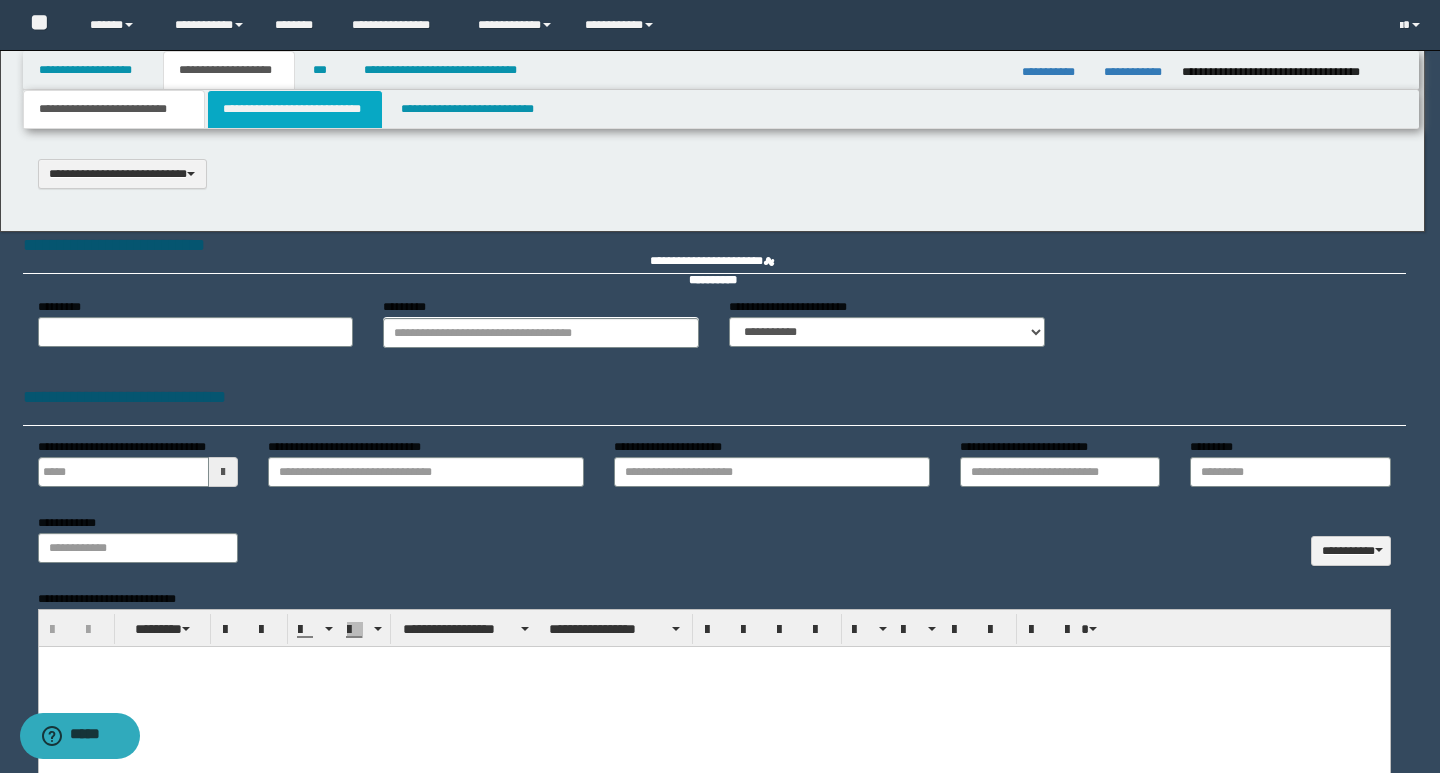 select on "*" 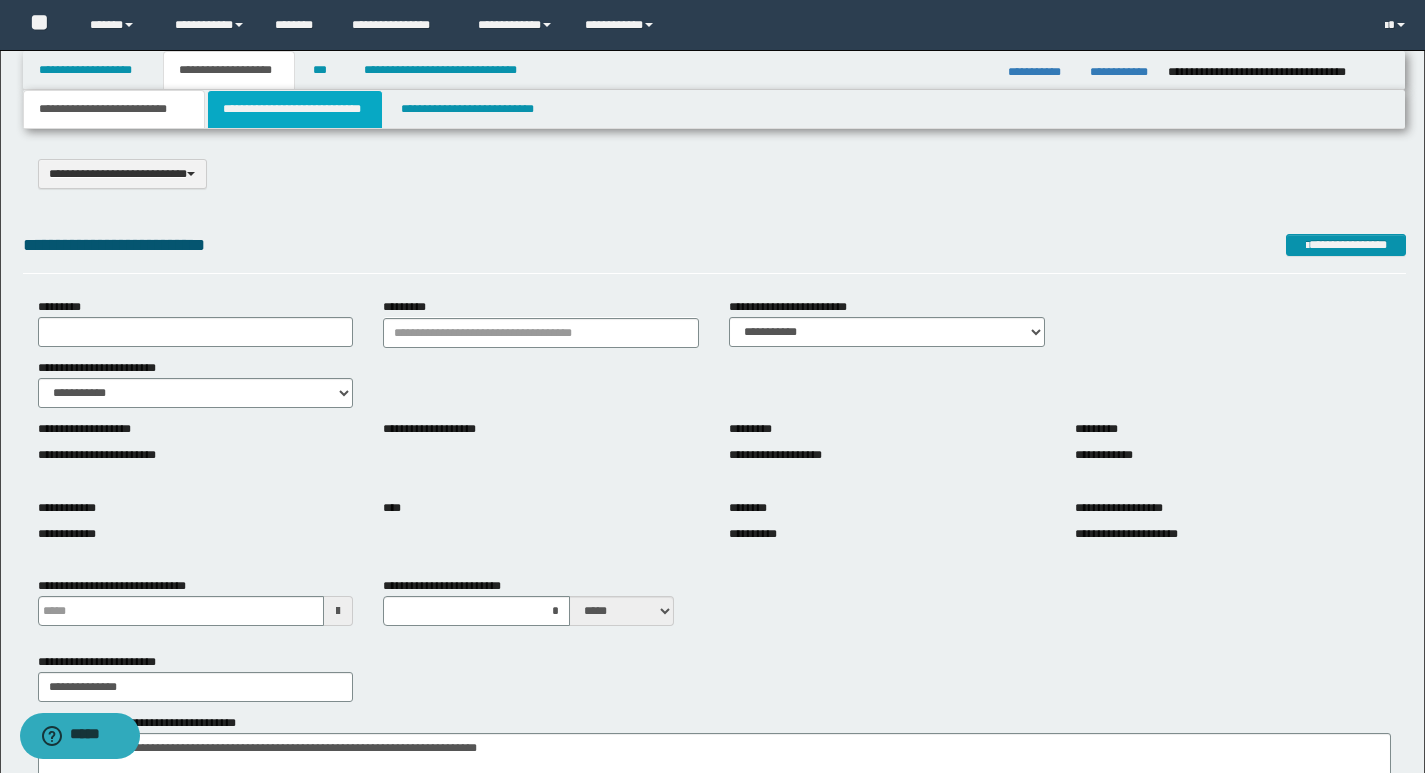 drag, startPoint x: 335, startPoint y: 114, endPoint x: 347, endPoint y: 114, distance: 12 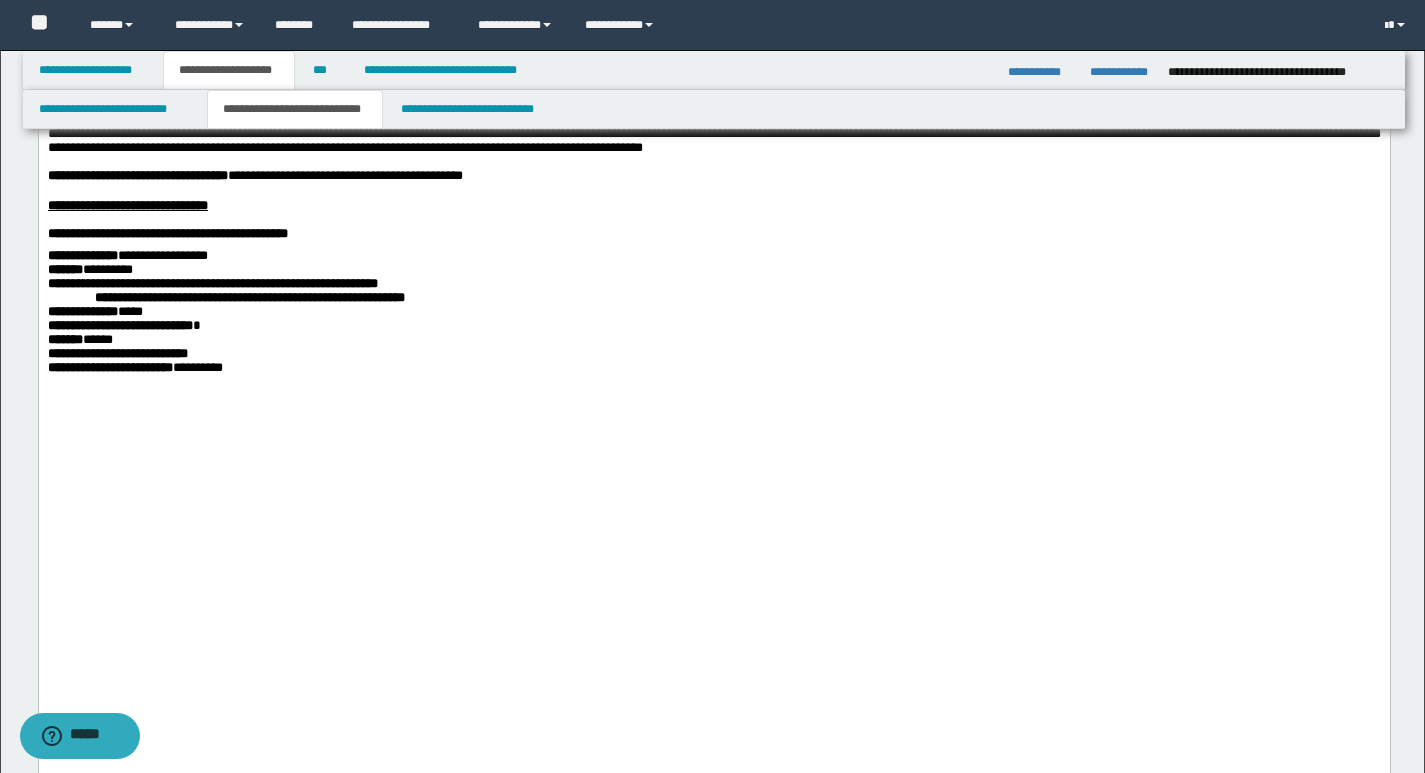 scroll, scrollTop: 1200, scrollLeft: 0, axis: vertical 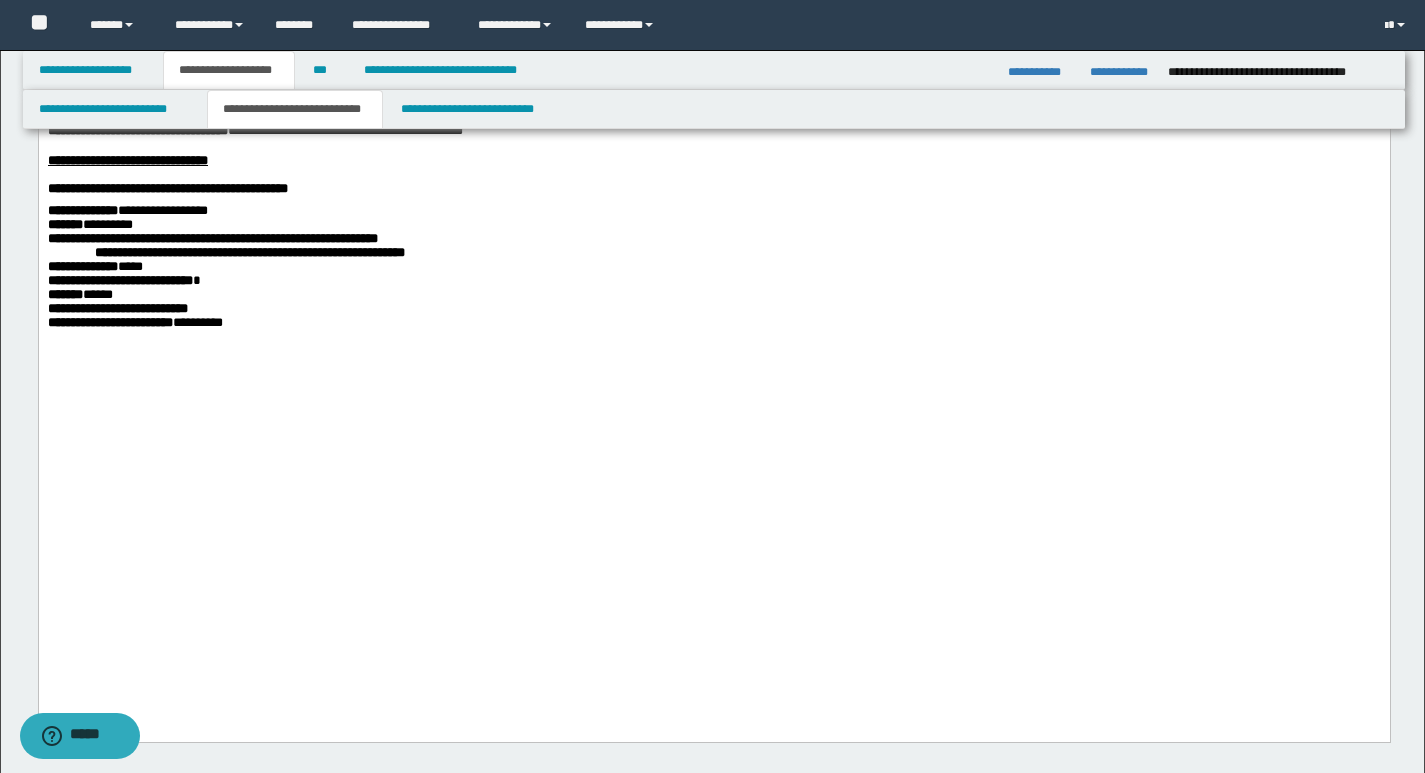 click at bounding box center [713, -9] 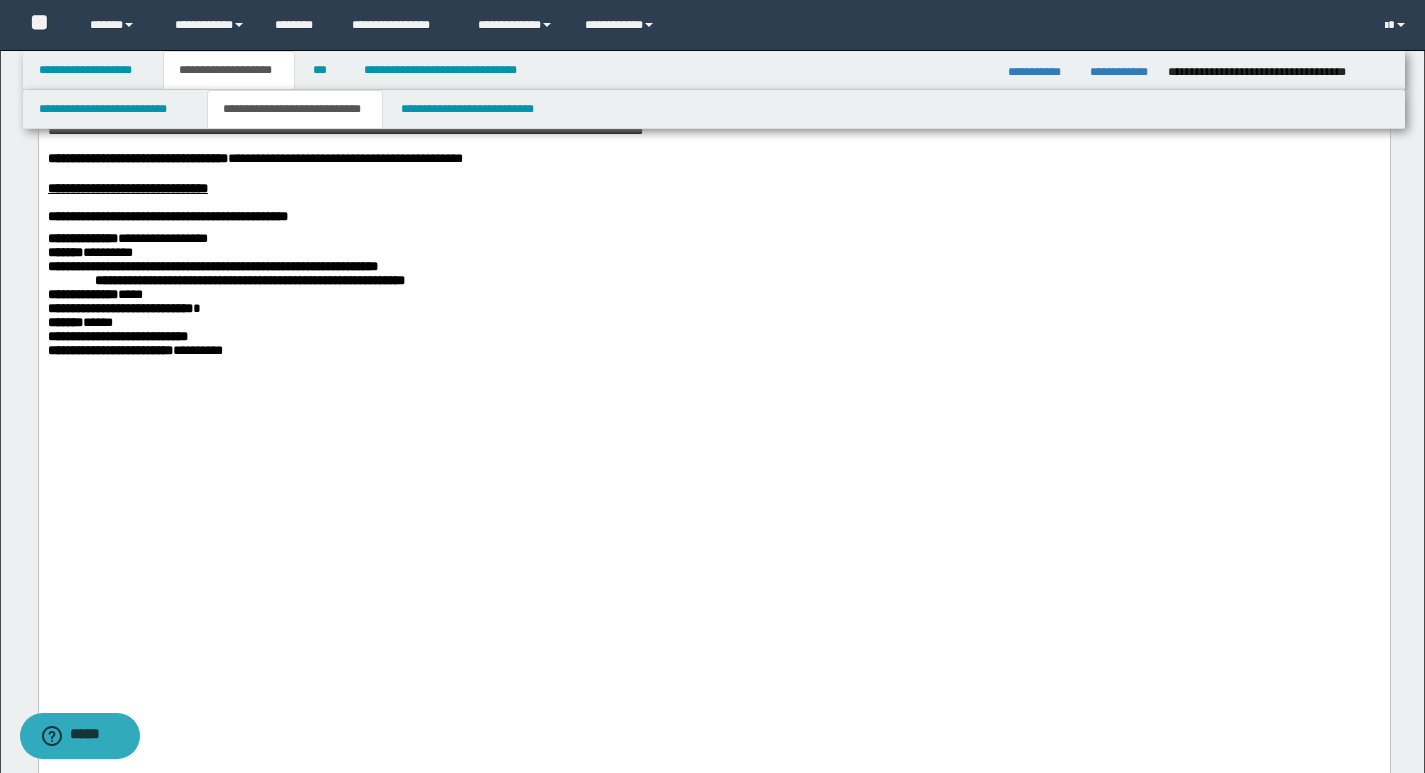 drag, startPoint x: 45, startPoint y: 233, endPoint x: 705, endPoint y: 252, distance: 660.27344 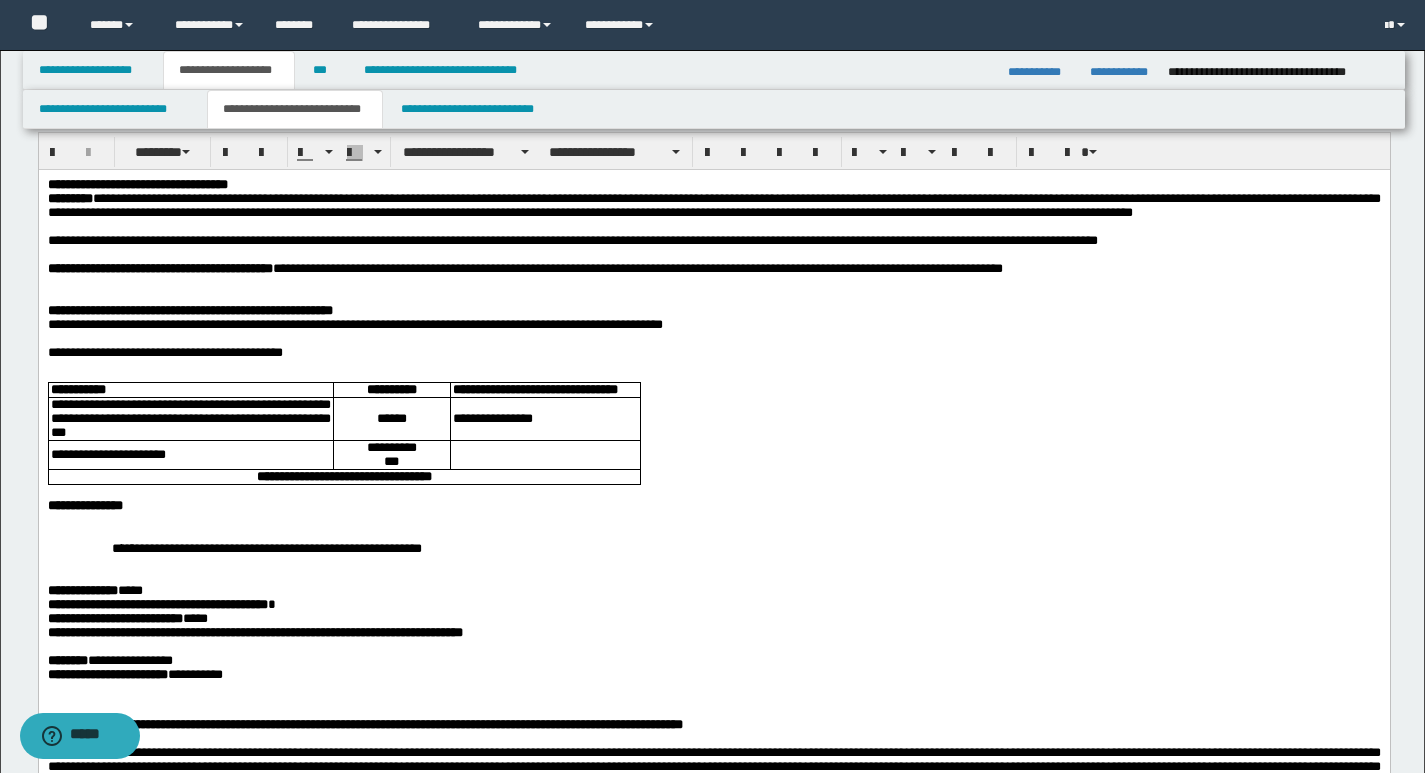 scroll, scrollTop: 0, scrollLeft: 0, axis: both 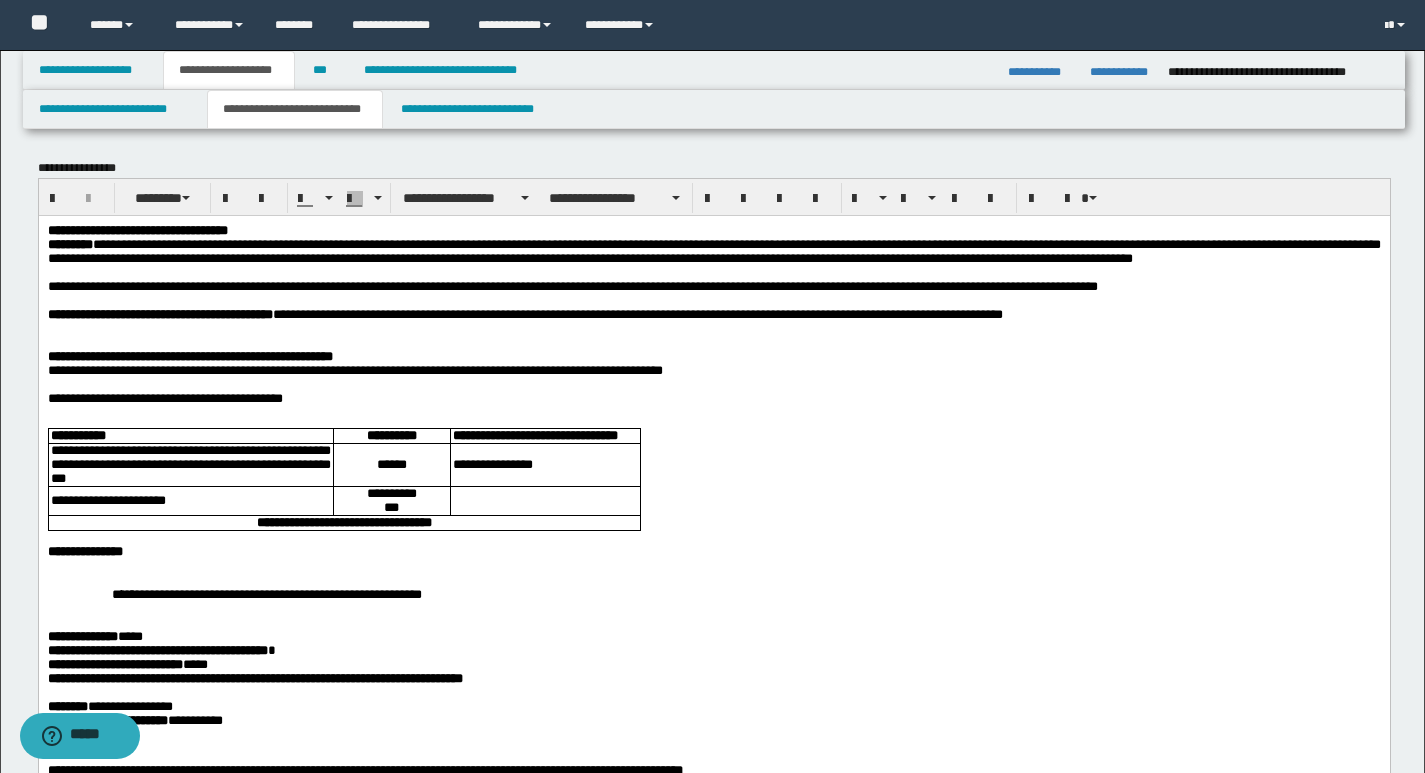 click on "**********" at bounding box center (713, 915) 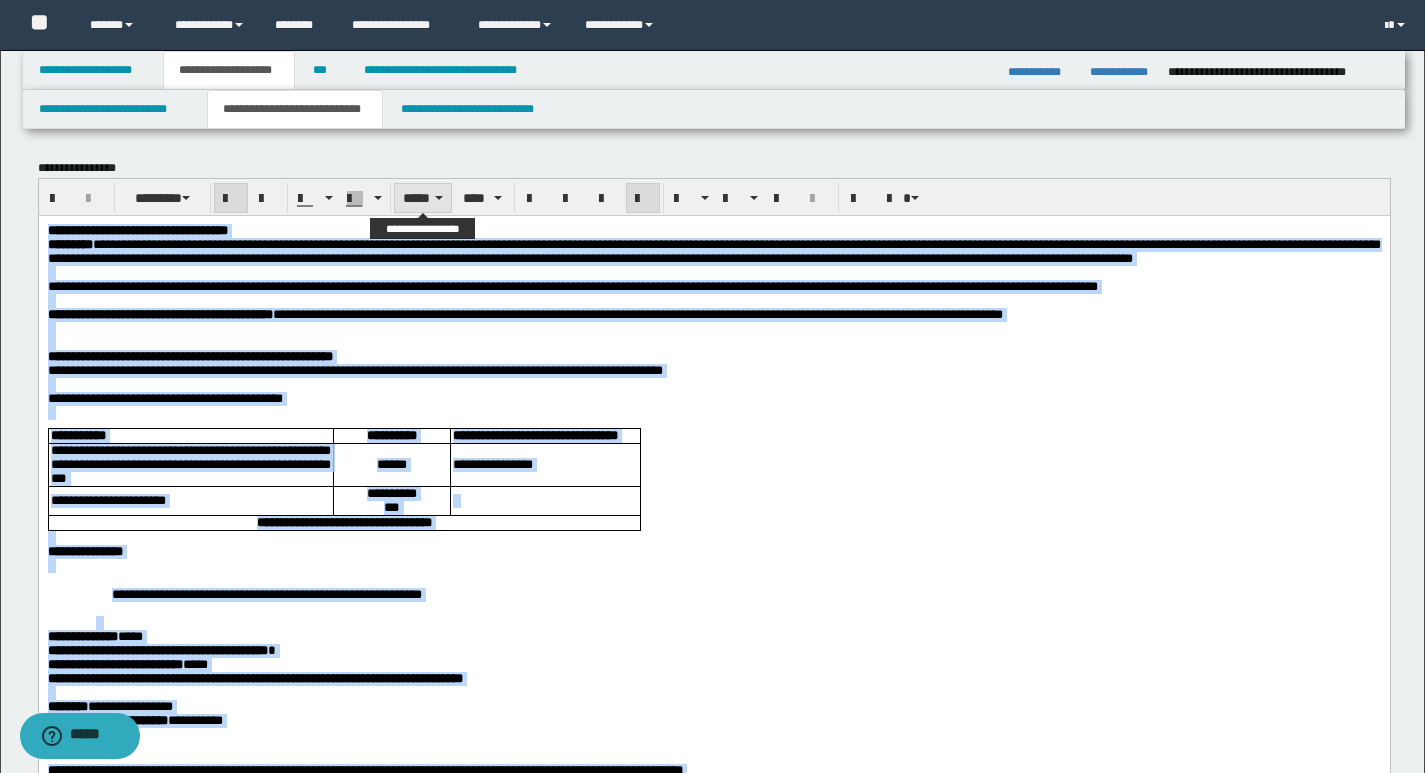 click on "*****" at bounding box center [423, 198] 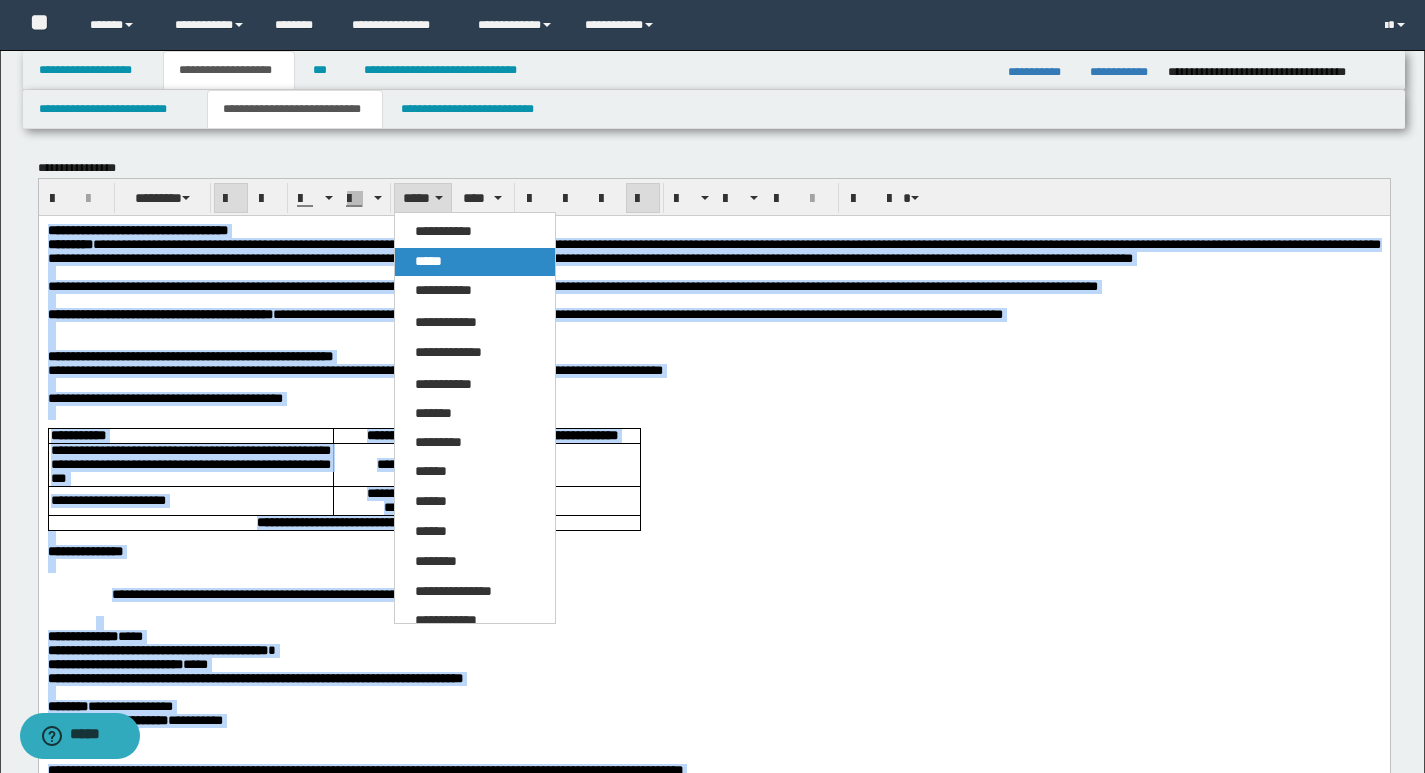 click on "*****" at bounding box center (428, 261) 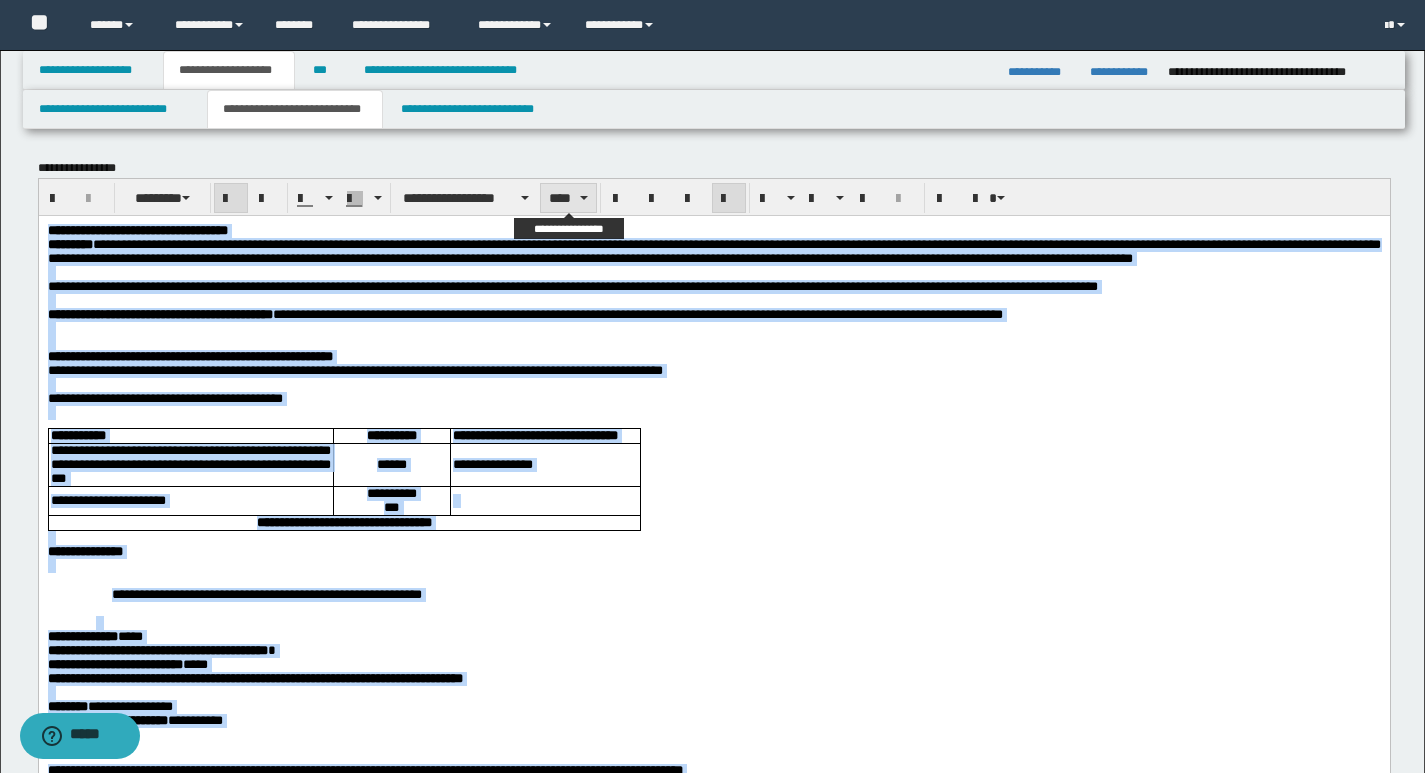 click on "****" at bounding box center (568, 198) 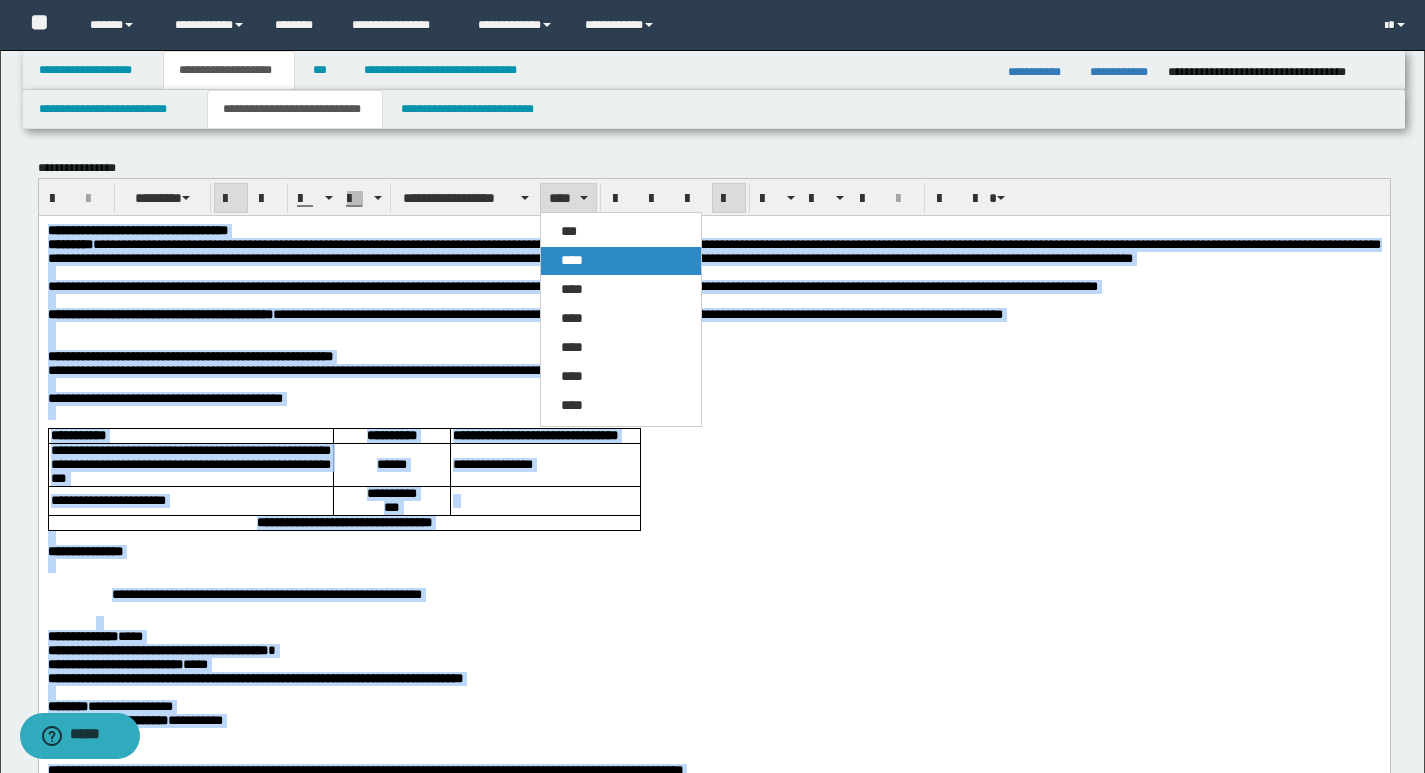 click on "****" at bounding box center [572, 260] 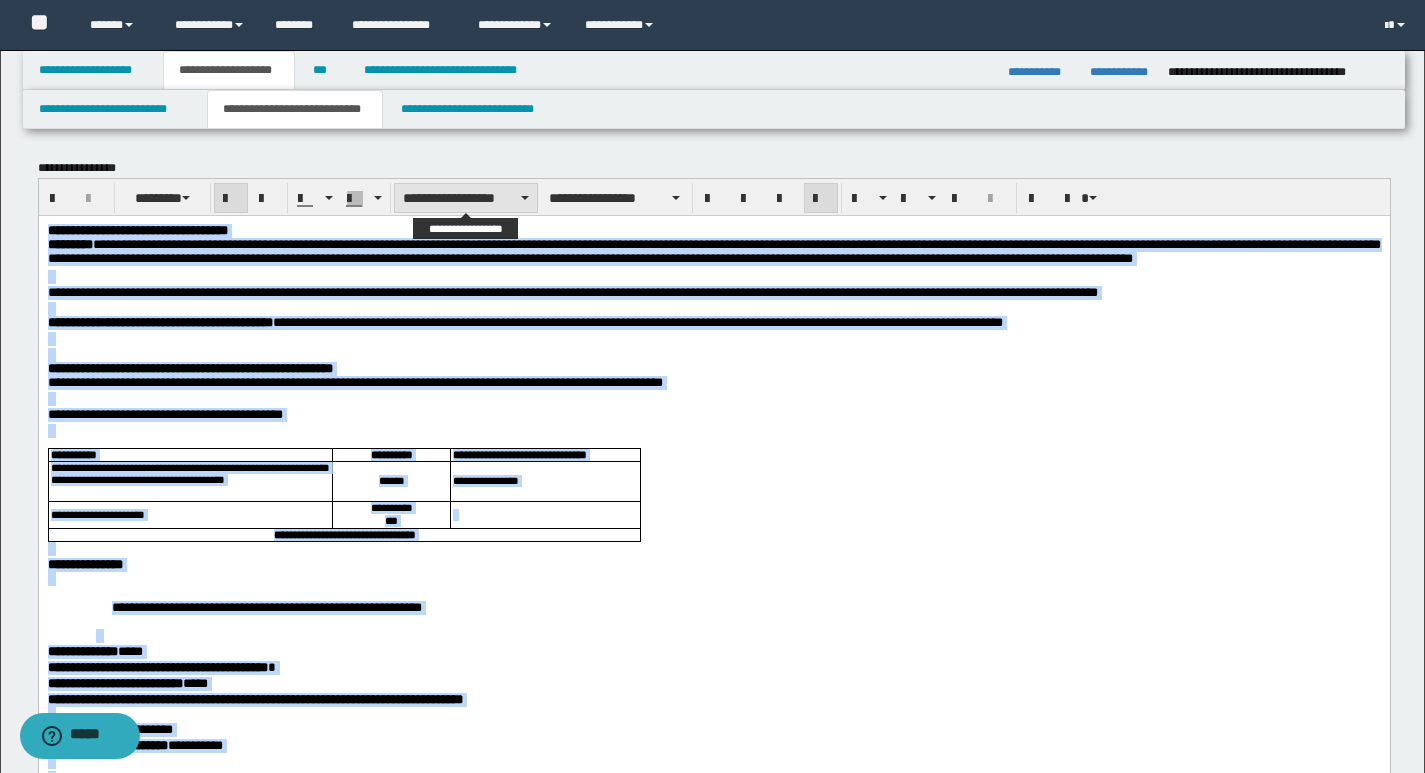 click on "**********" at bounding box center [466, 198] 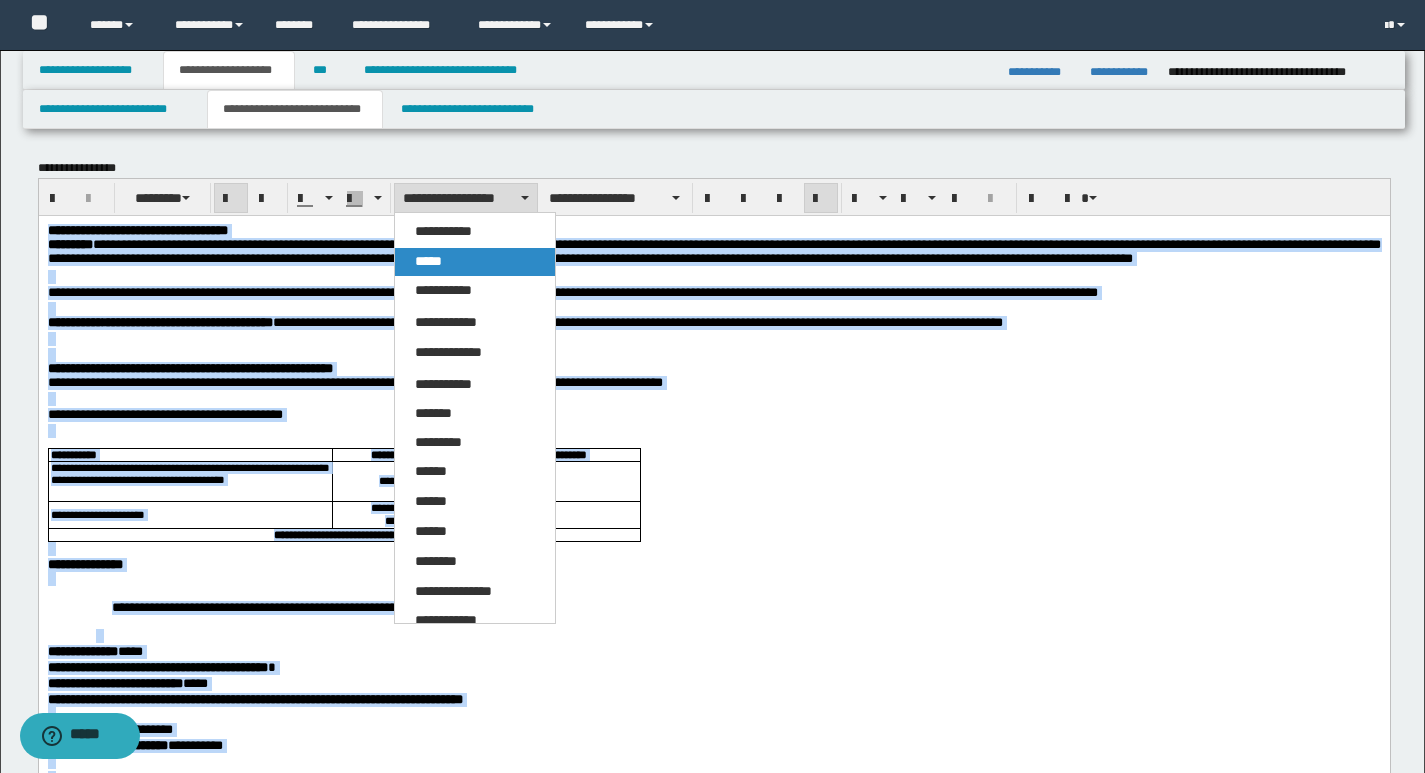 click on "*****" at bounding box center [428, 261] 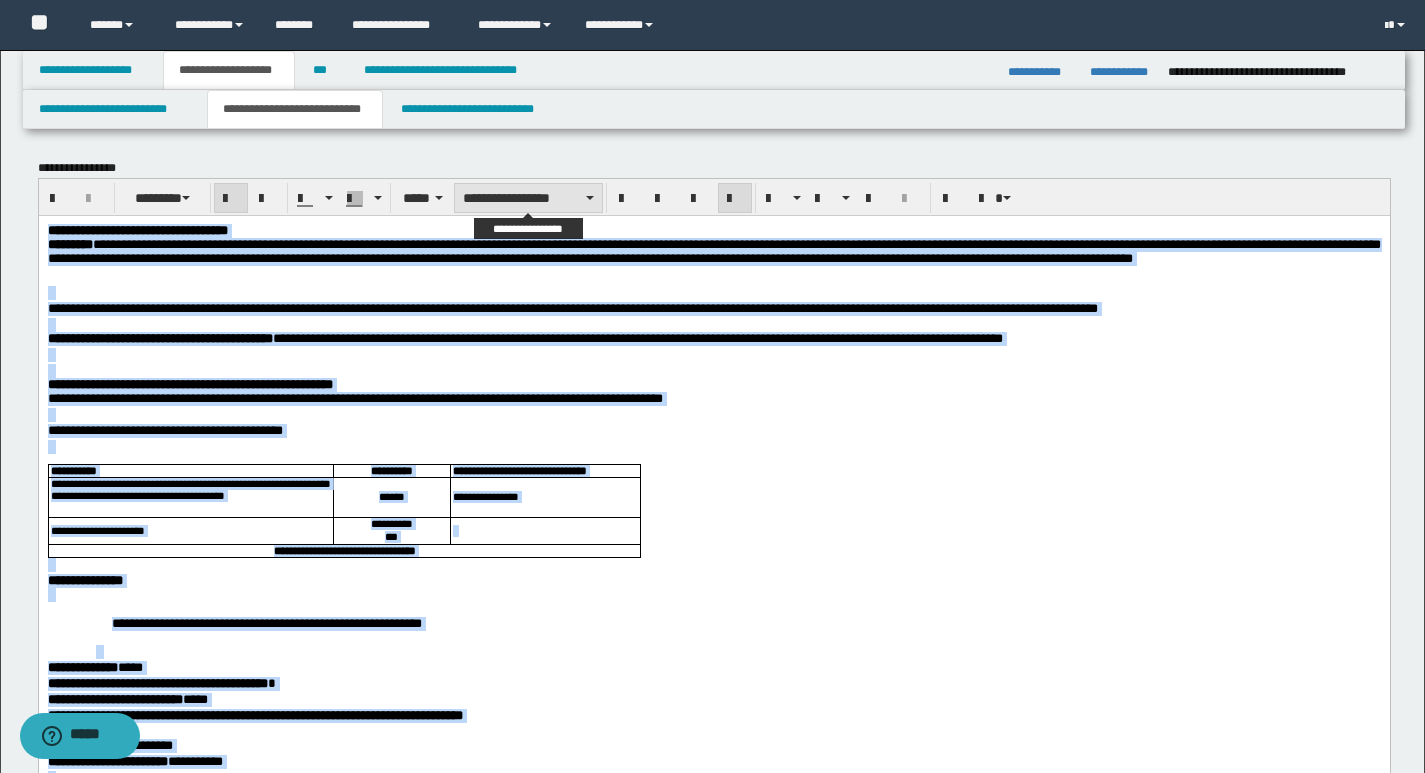 click on "**********" at bounding box center [528, 198] 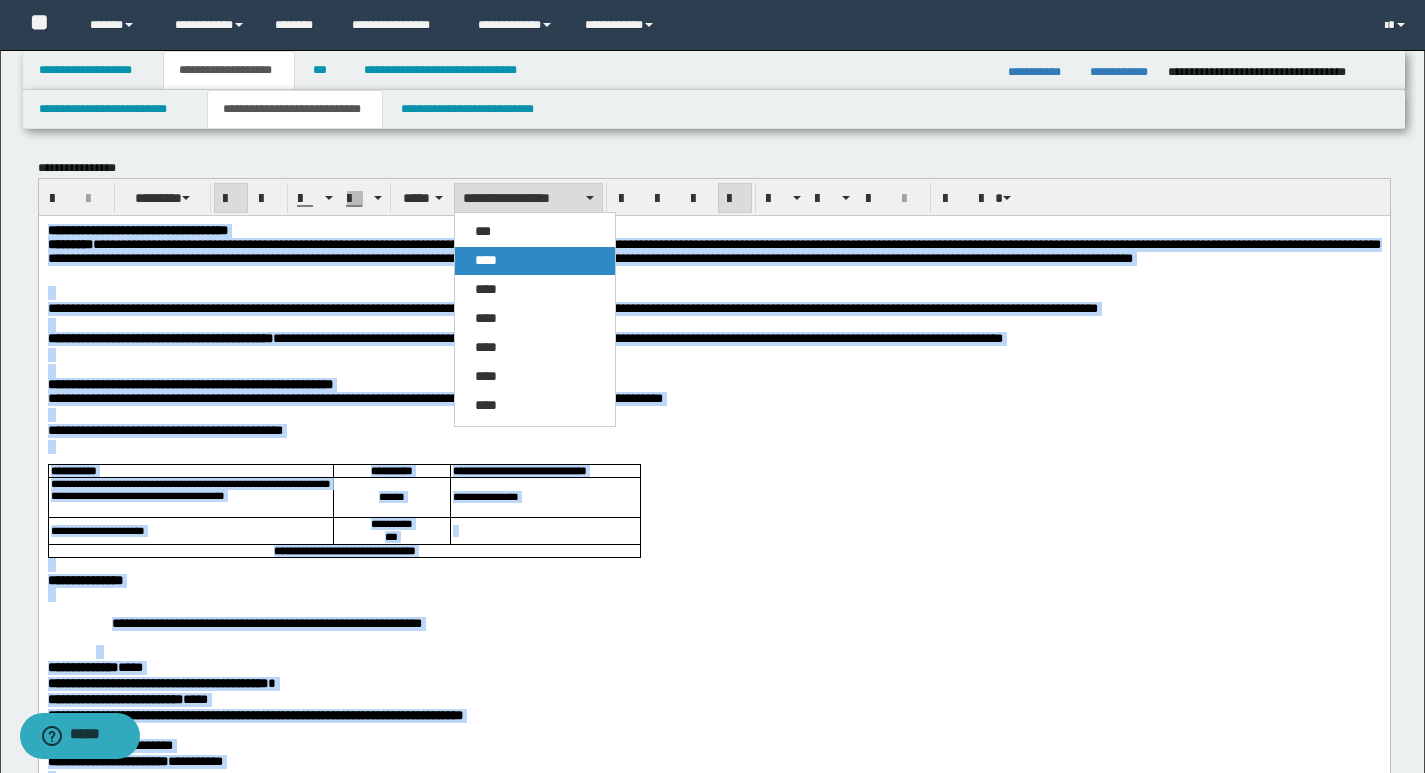 click on "****" at bounding box center (486, 260) 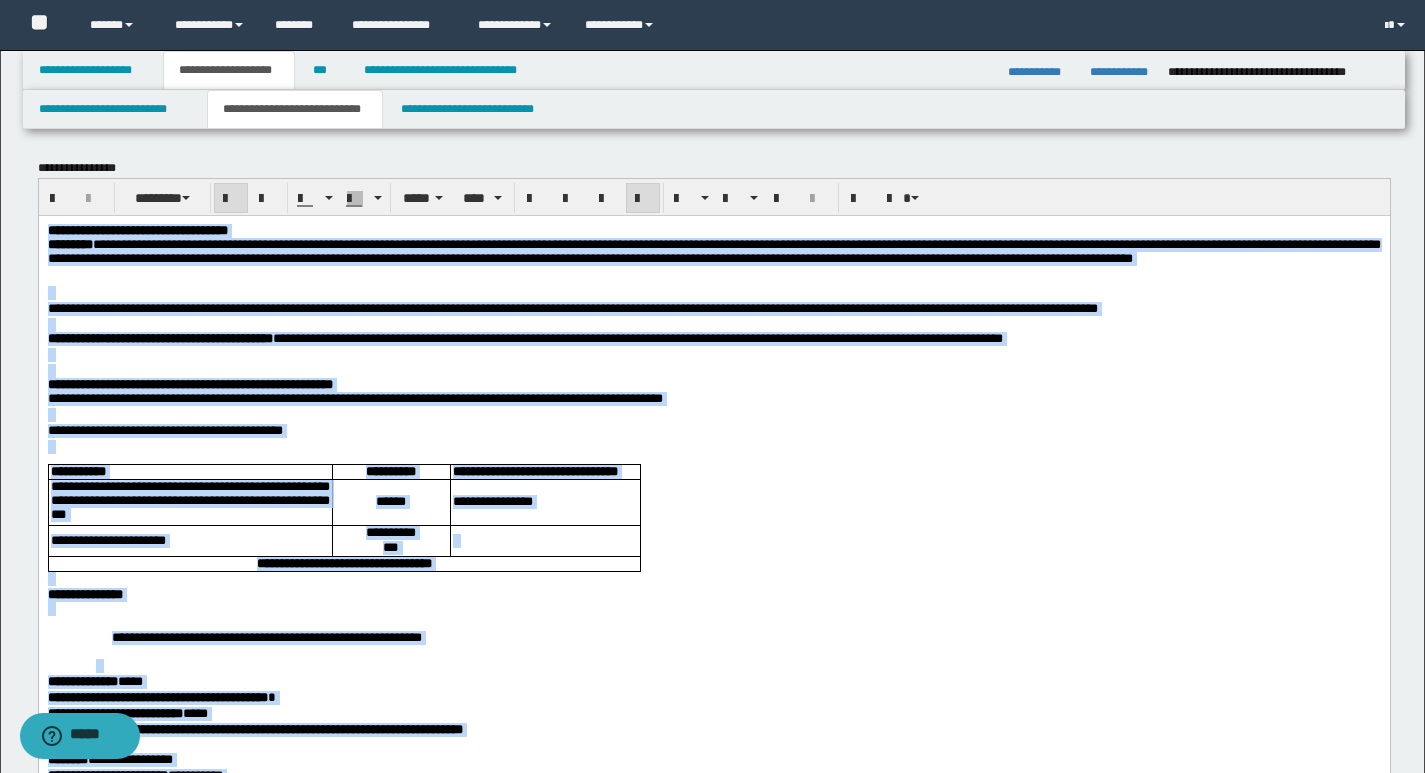 click on "**********" at bounding box center [713, 1041] 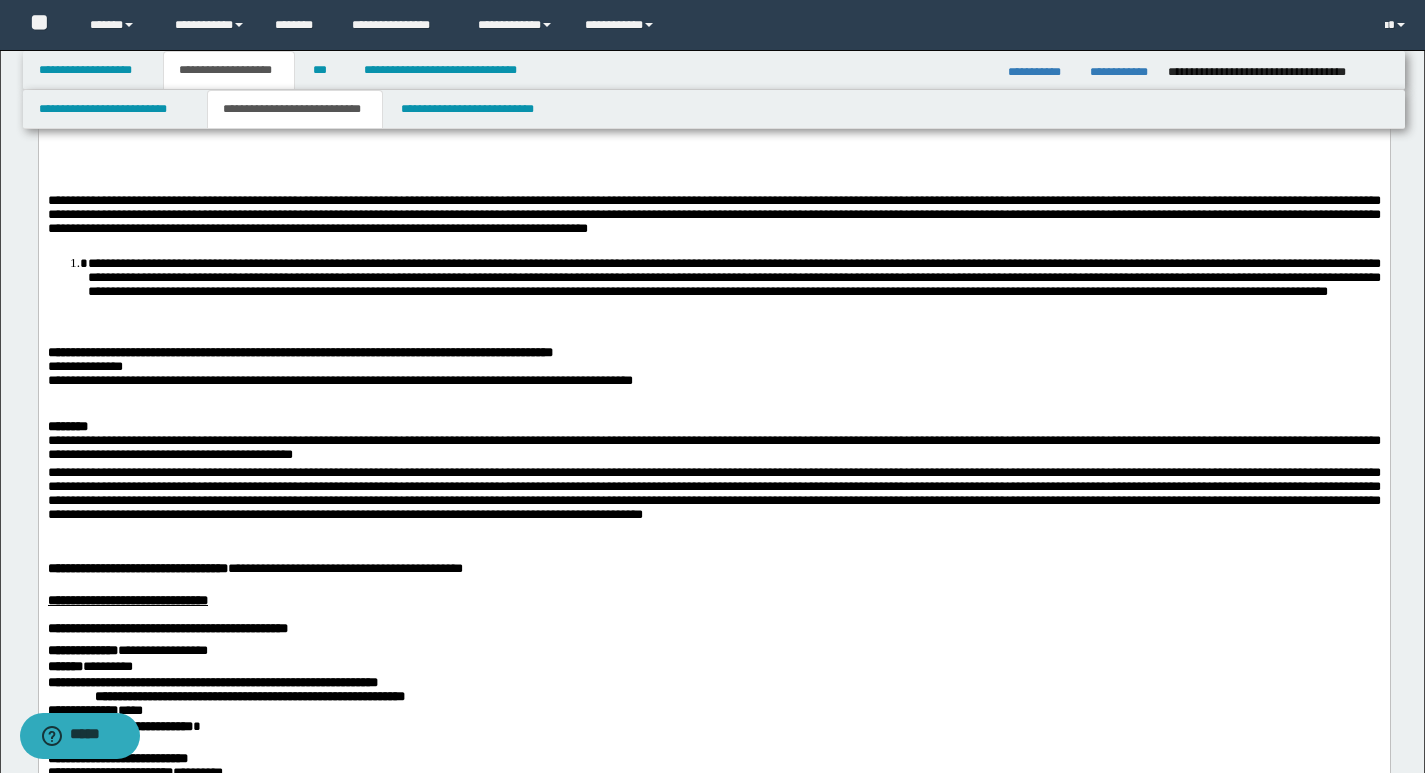 scroll, scrollTop: 1000, scrollLeft: 0, axis: vertical 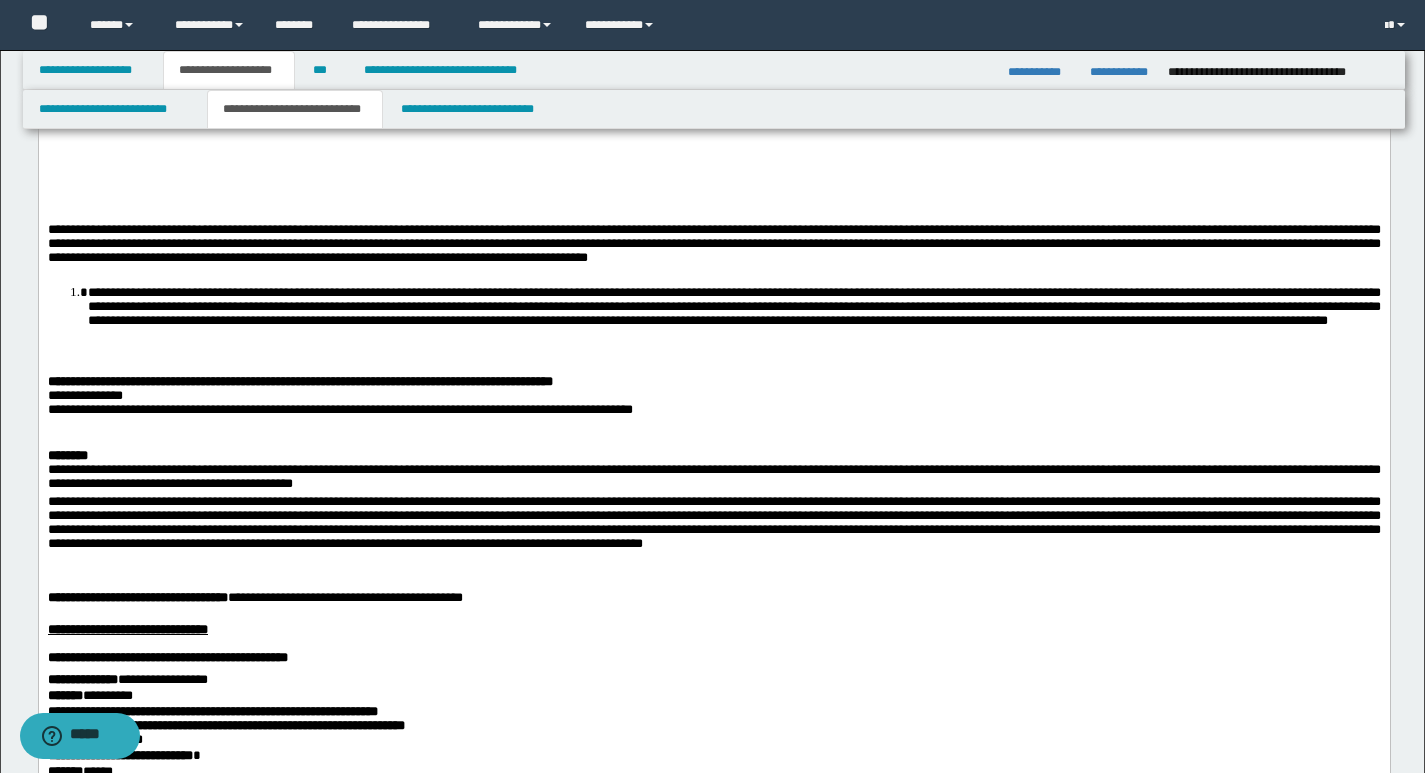click on "**********" at bounding box center (713, 396) 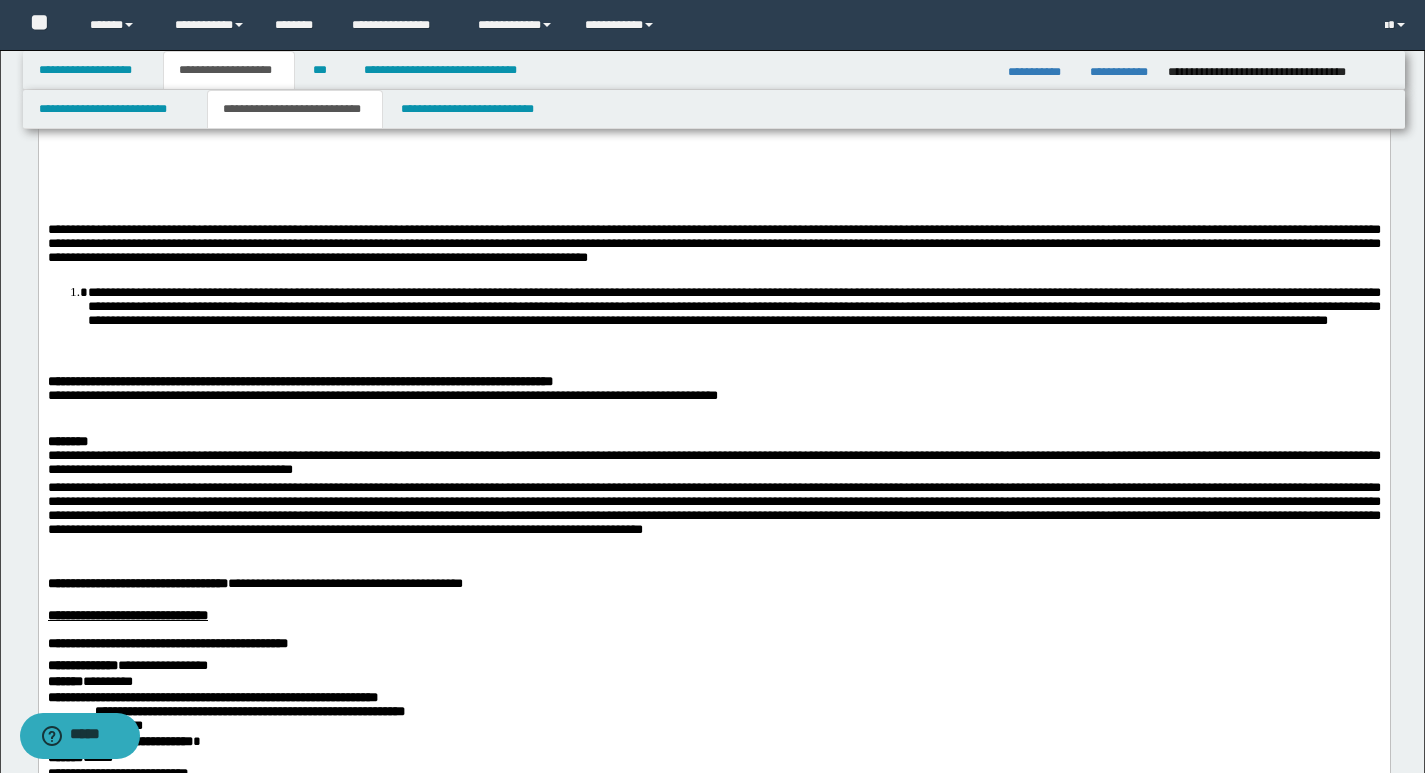 click at bounding box center [713, 427] 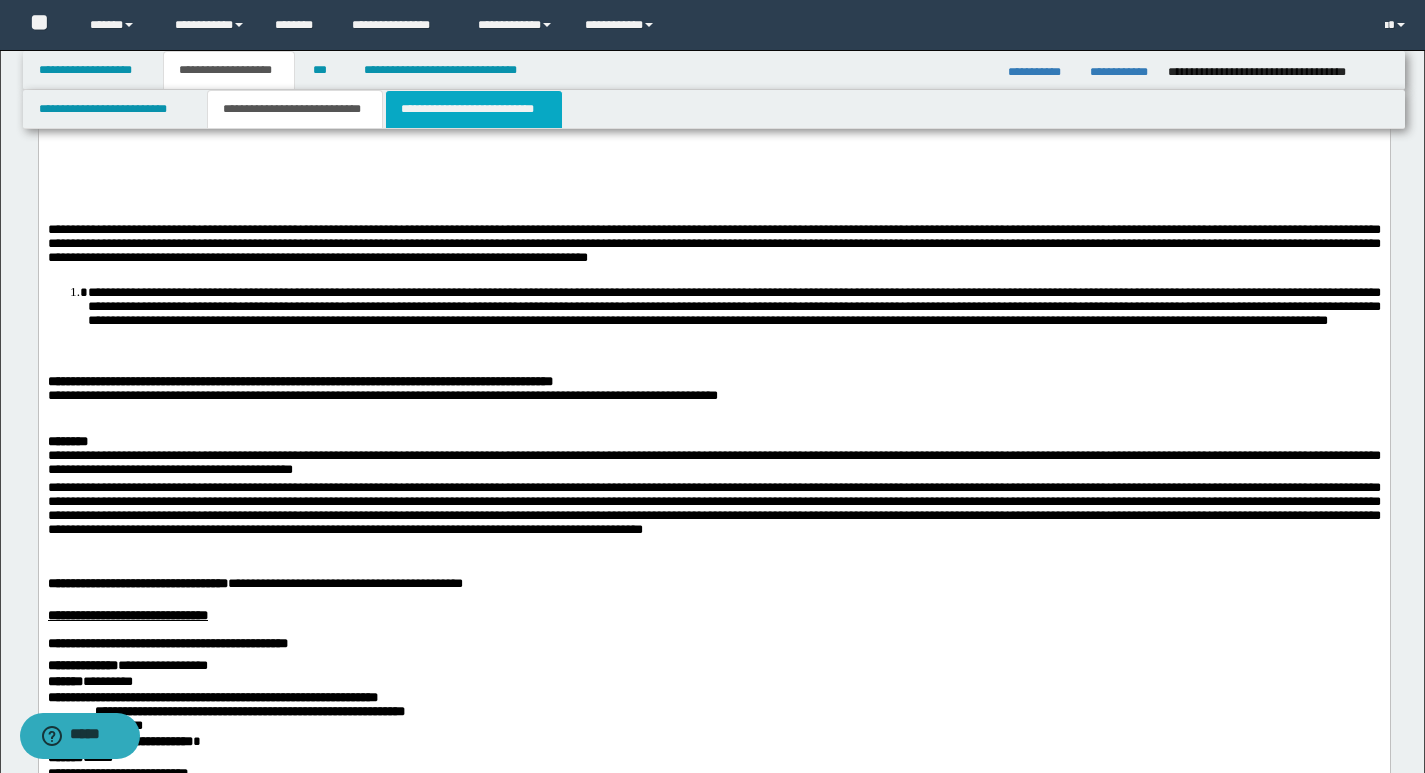 click on "**********" at bounding box center [474, 109] 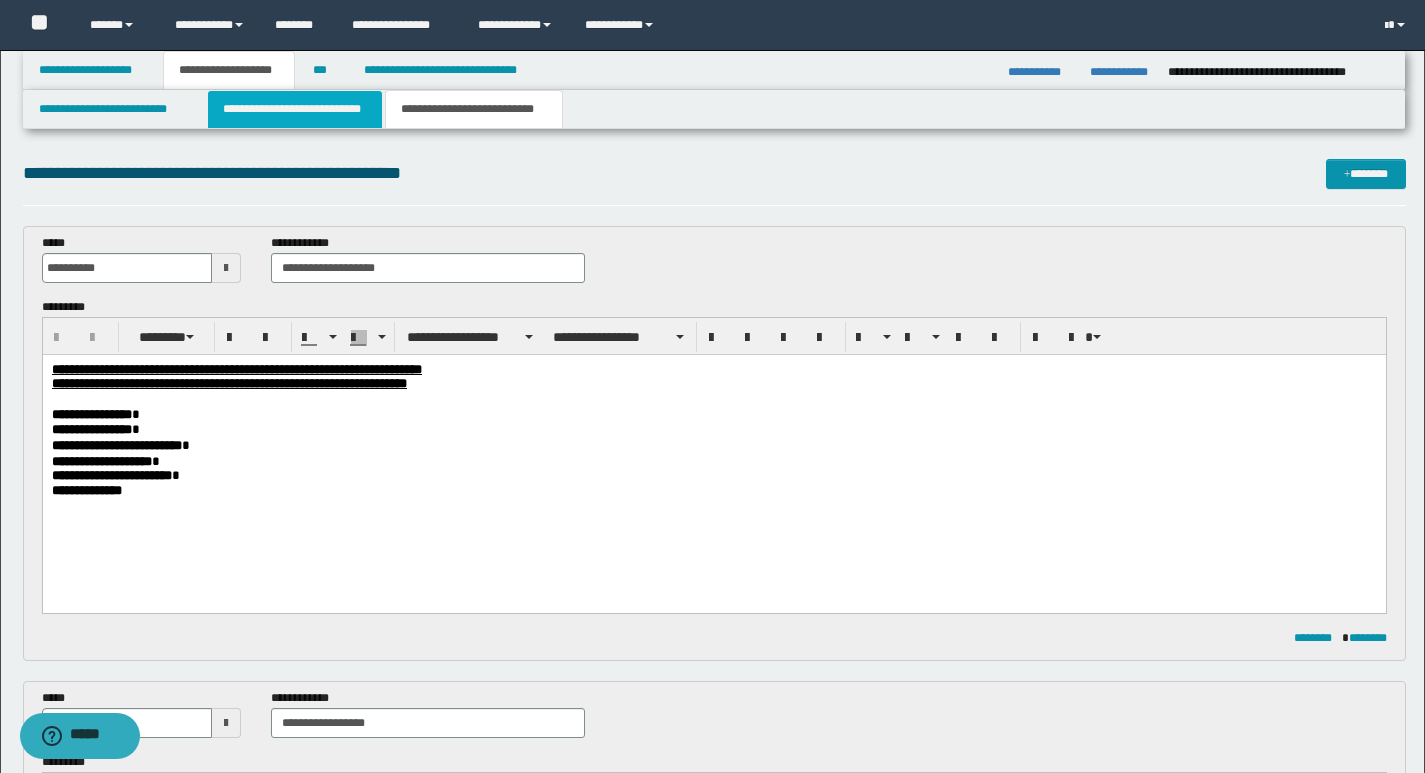 scroll, scrollTop: 0, scrollLeft: 0, axis: both 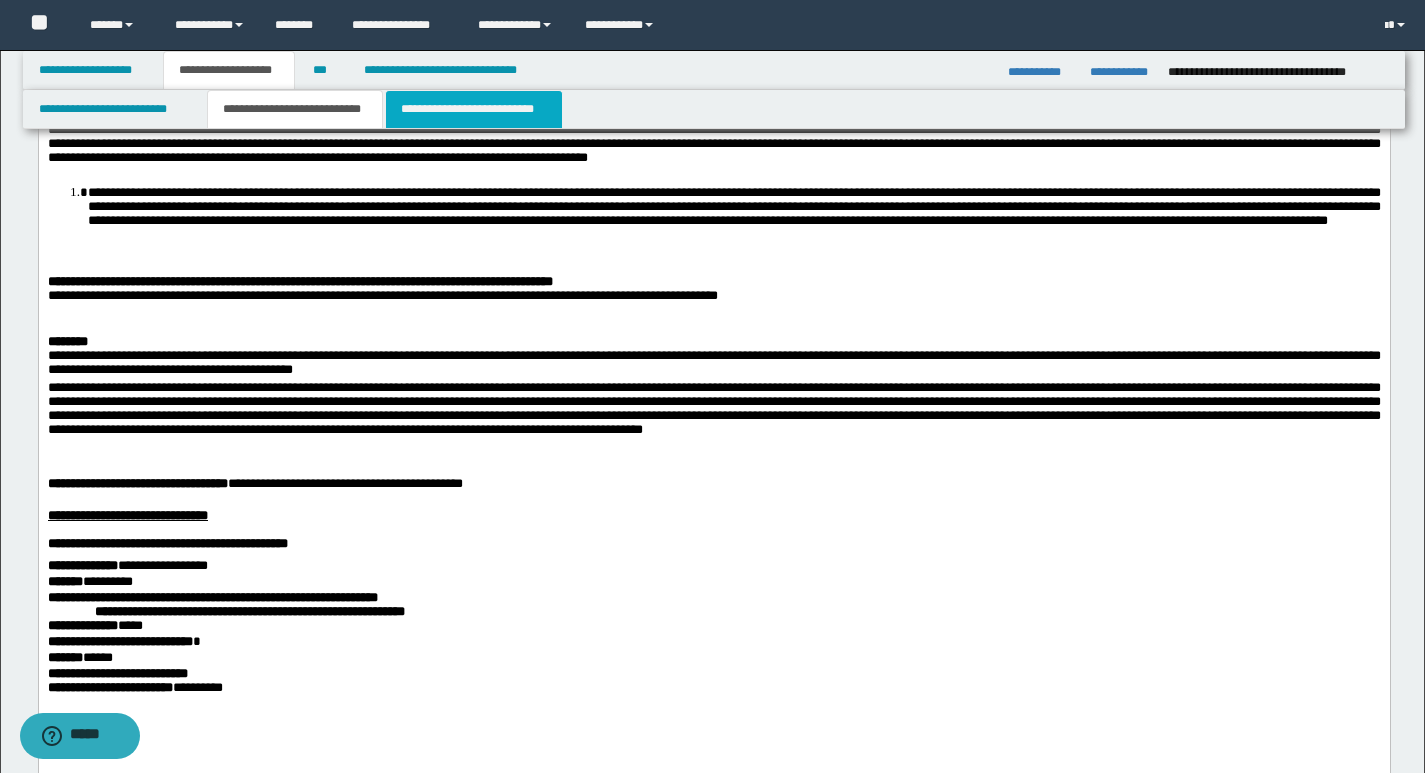 click on "**********" at bounding box center (474, 109) 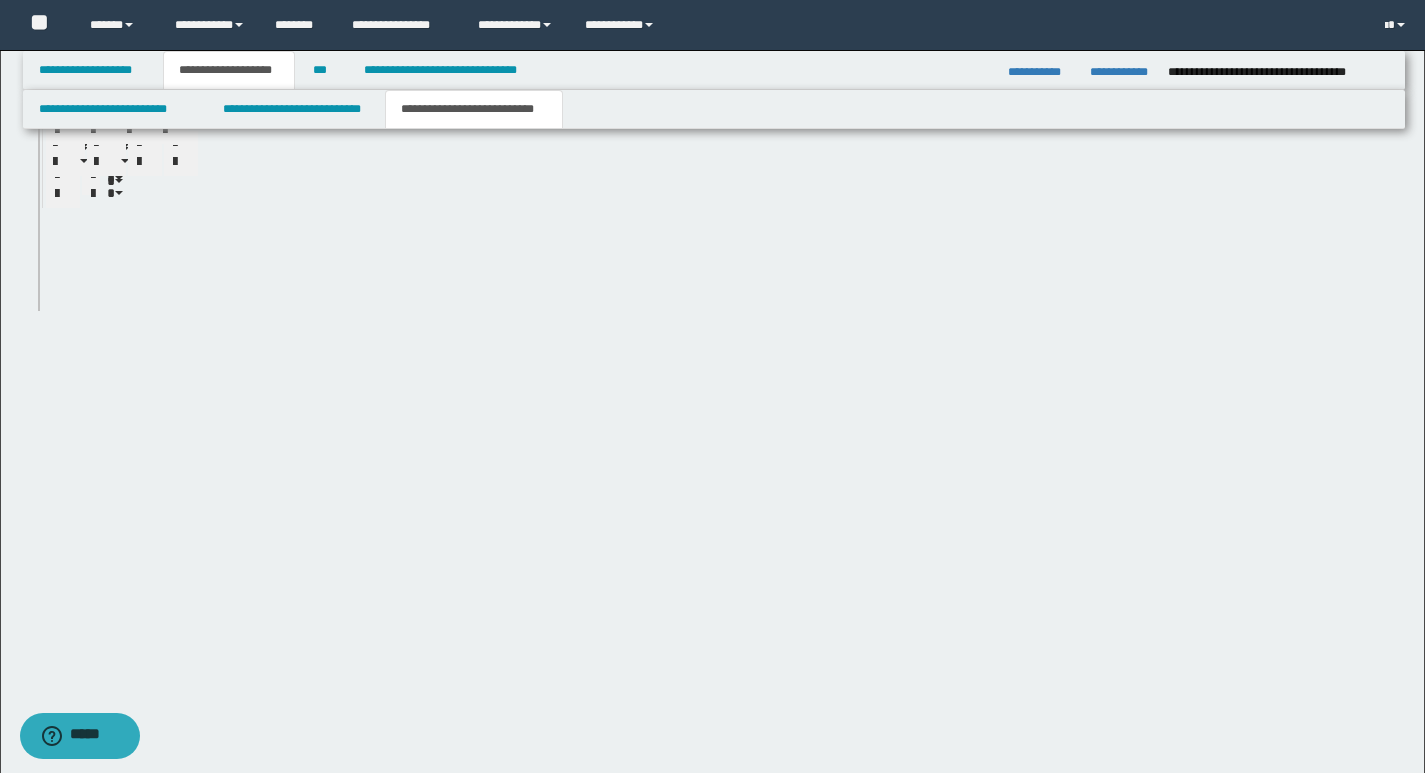 scroll, scrollTop: 798, scrollLeft: 0, axis: vertical 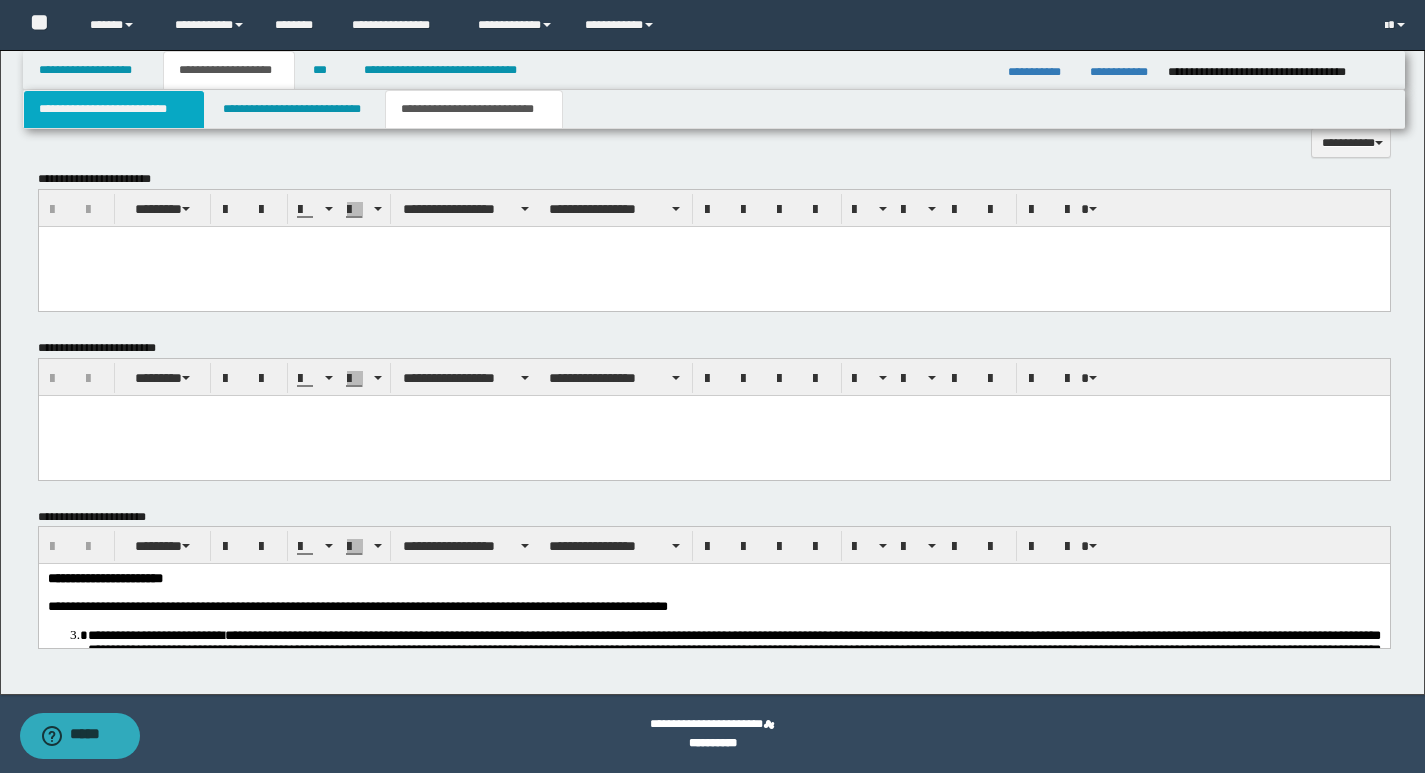 click on "**********" at bounding box center [114, 109] 